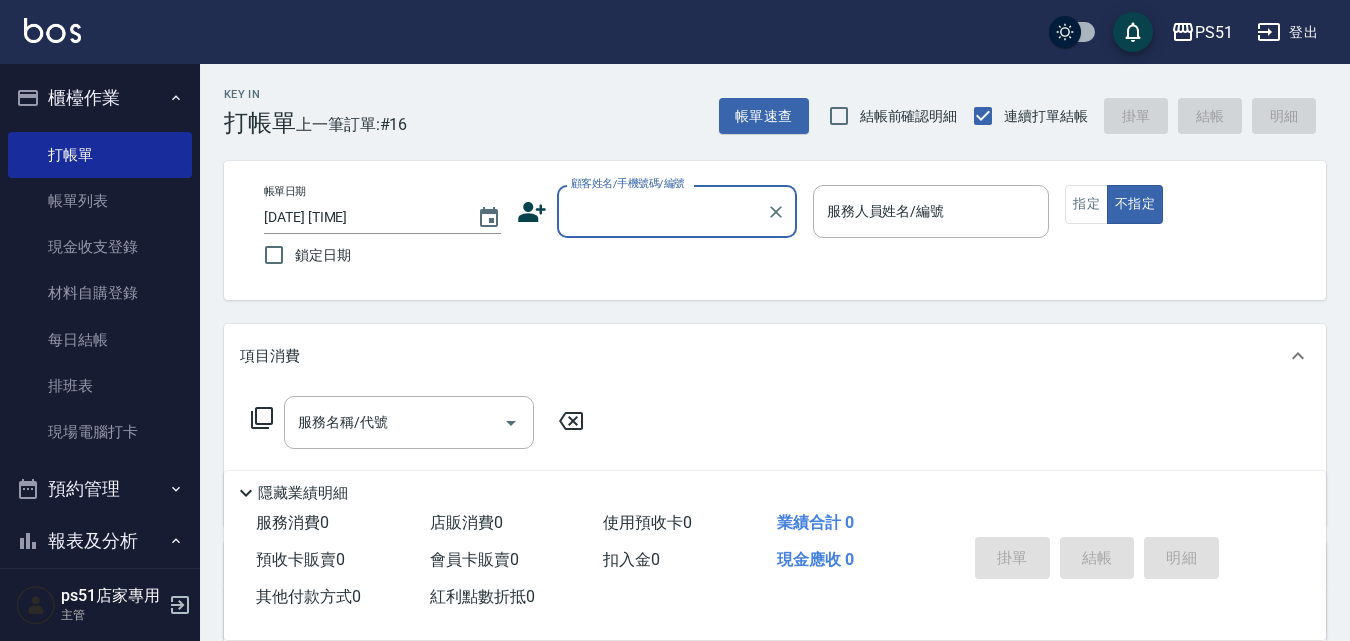 scroll, scrollTop: 0, scrollLeft: 0, axis: both 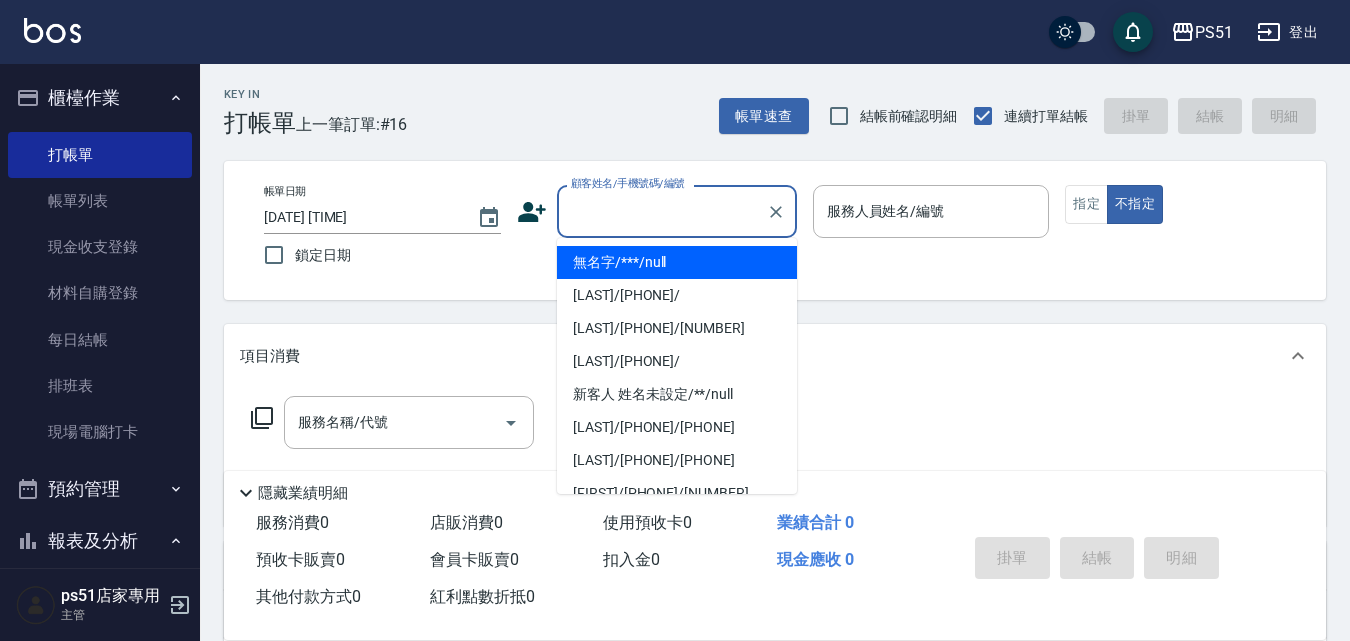 click on "無名字/***/null" at bounding box center [677, 262] 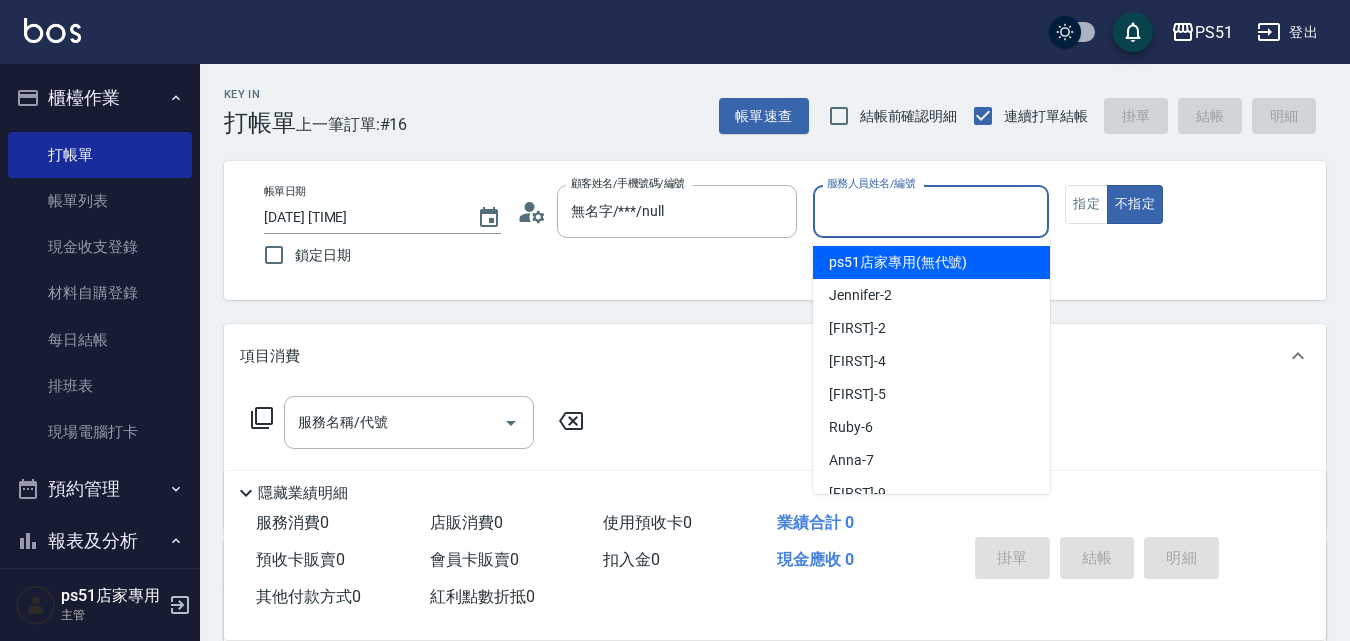 click on "服務人員姓名/編號" at bounding box center (931, 211) 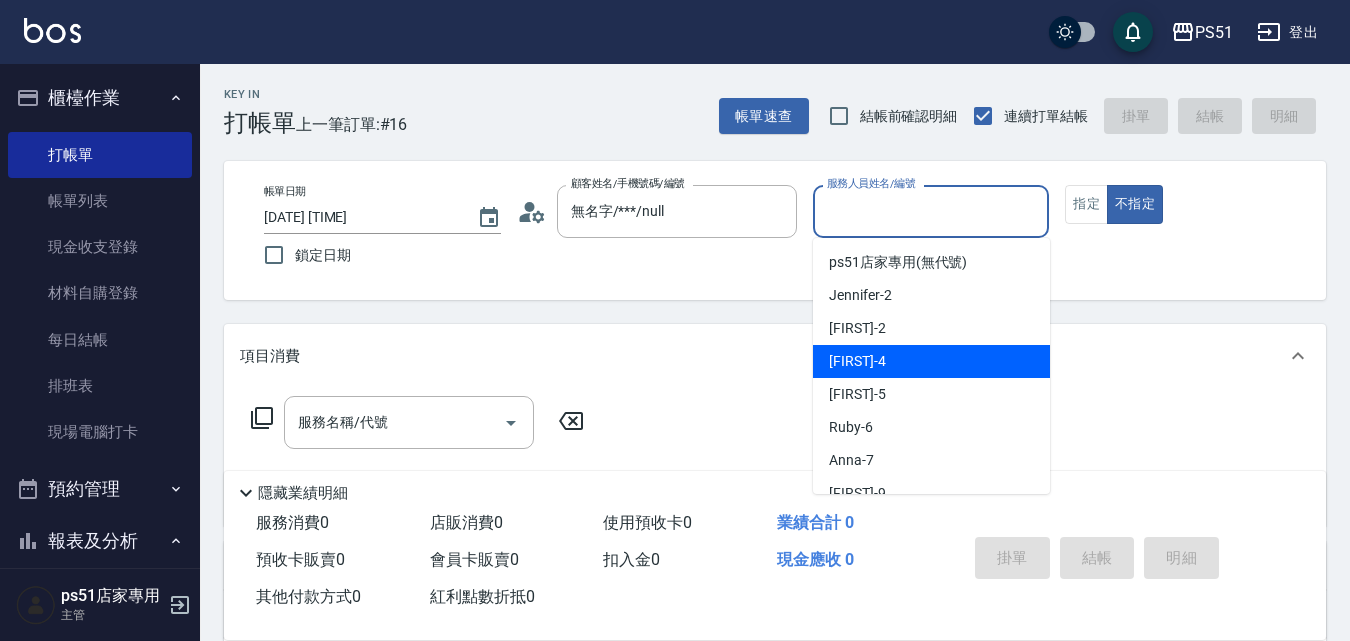 click on "[FIRST] -[NUMBER]" at bounding box center (931, 361) 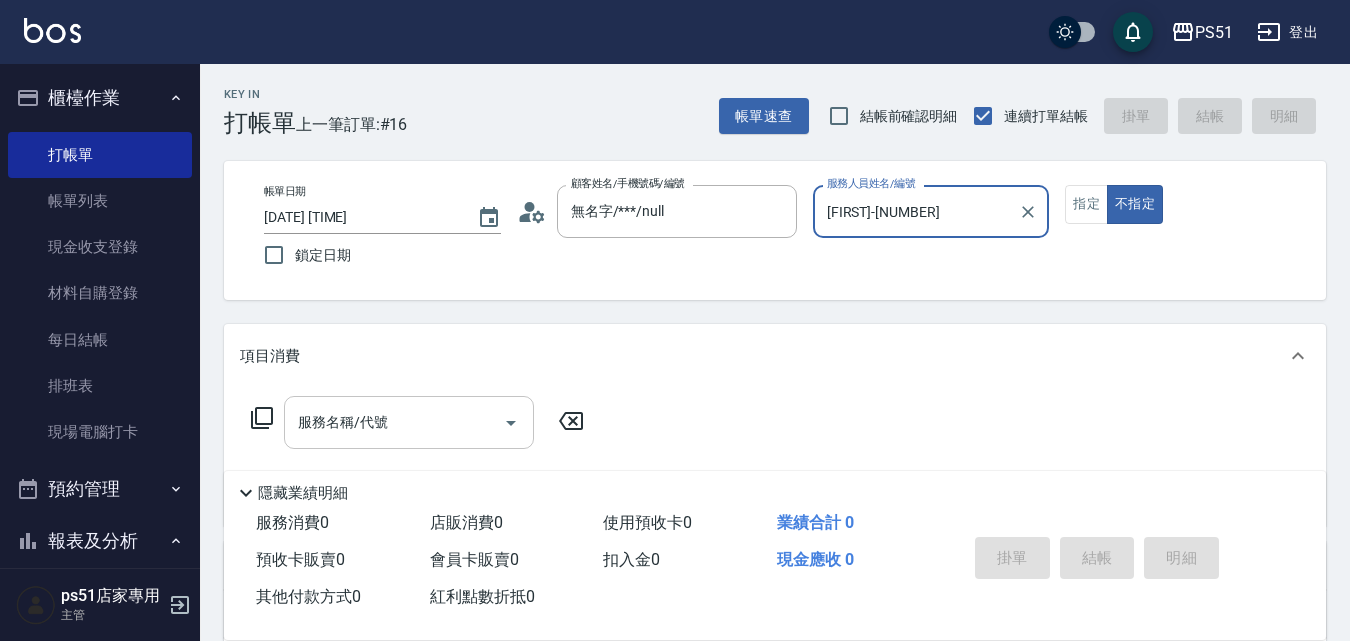 click on "服務名稱/代號" at bounding box center [409, 422] 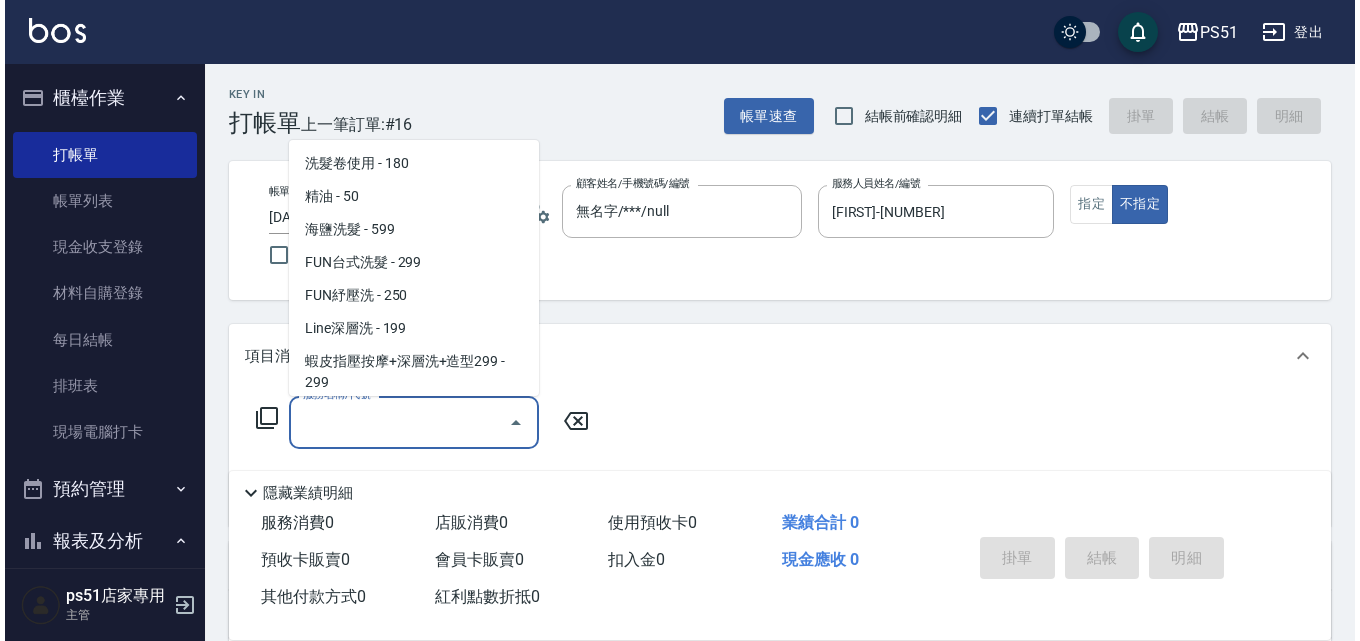 scroll, scrollTop: 233, scrollLeft: 0, axis: vertical 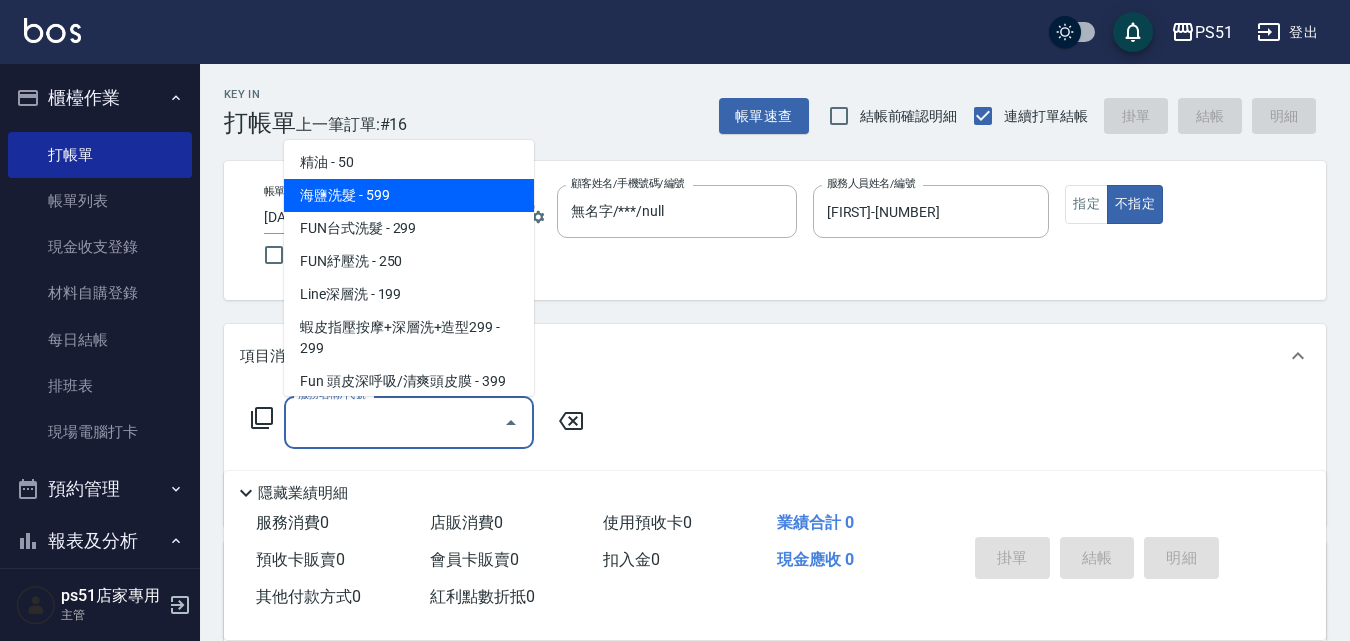 click on "海鹽洗髮 - 599" at bounding box center (409, 195) 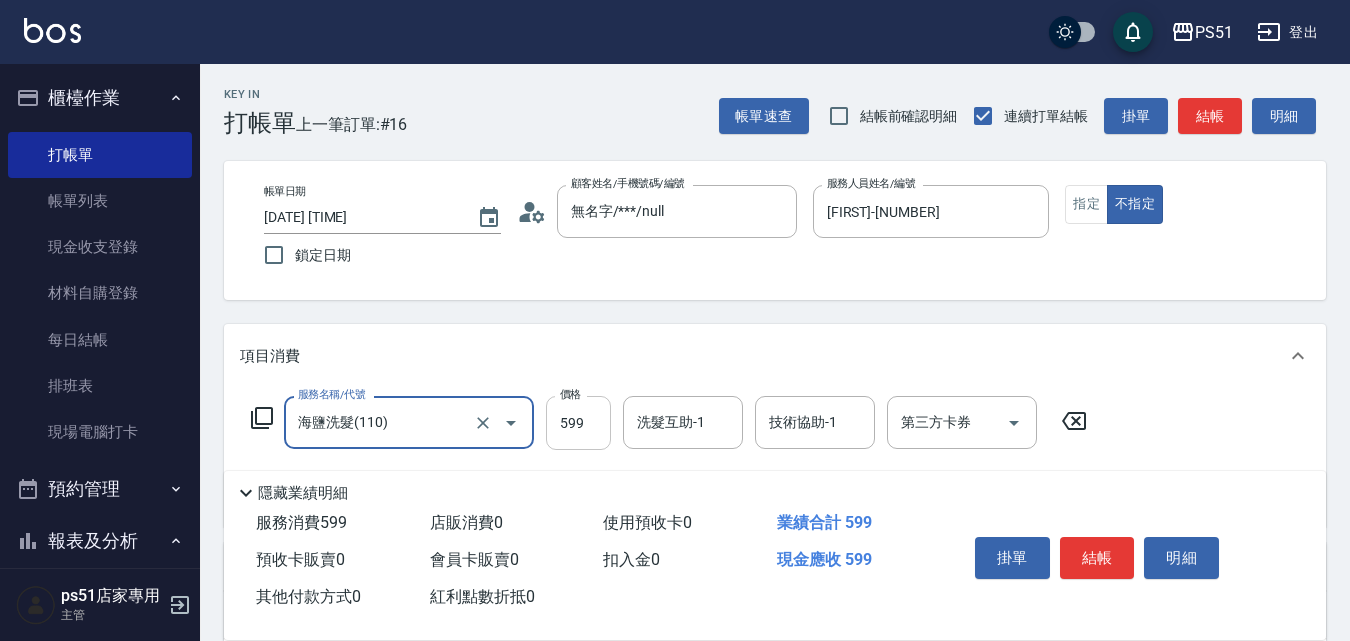 click on "599" at bounding box center (578, 423) 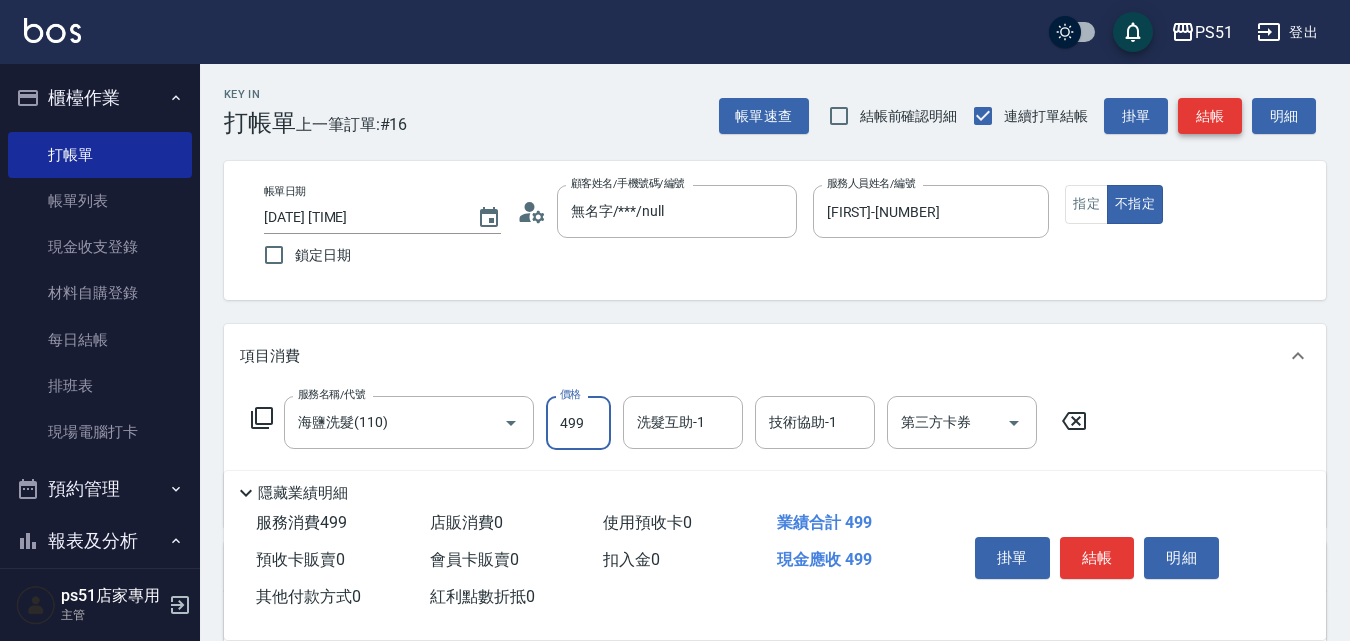 type on "499" 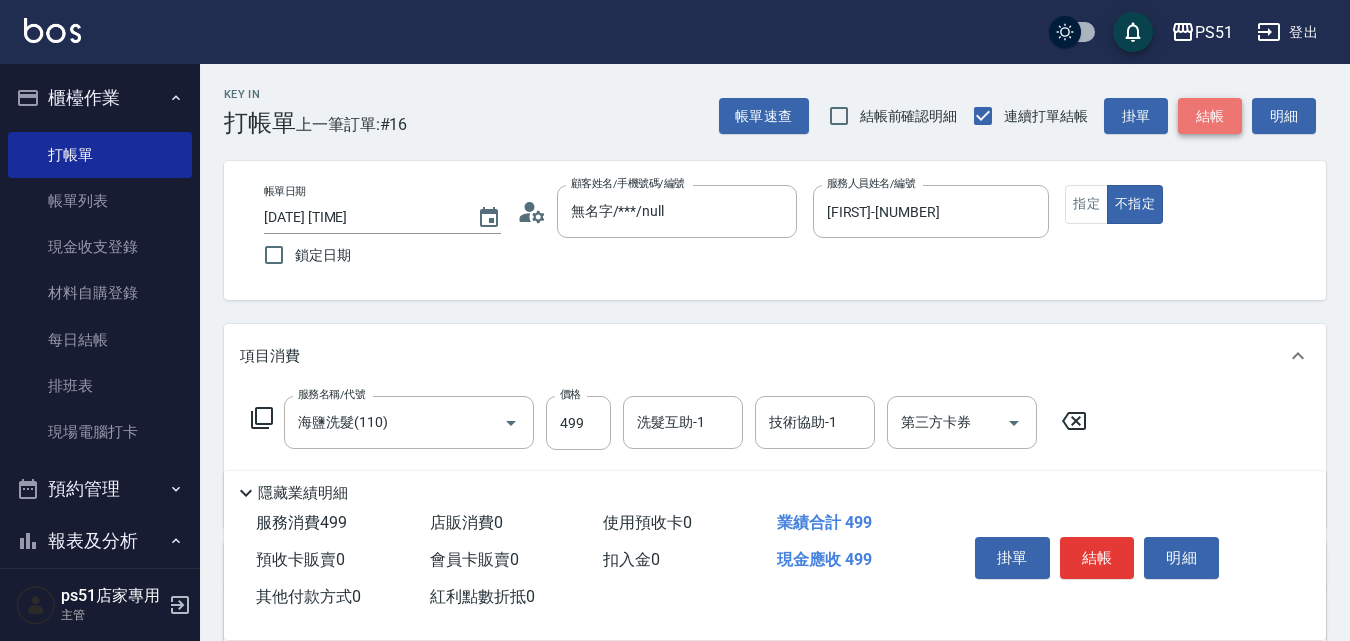 click on "結帳" at bounding box center (1210, 116) 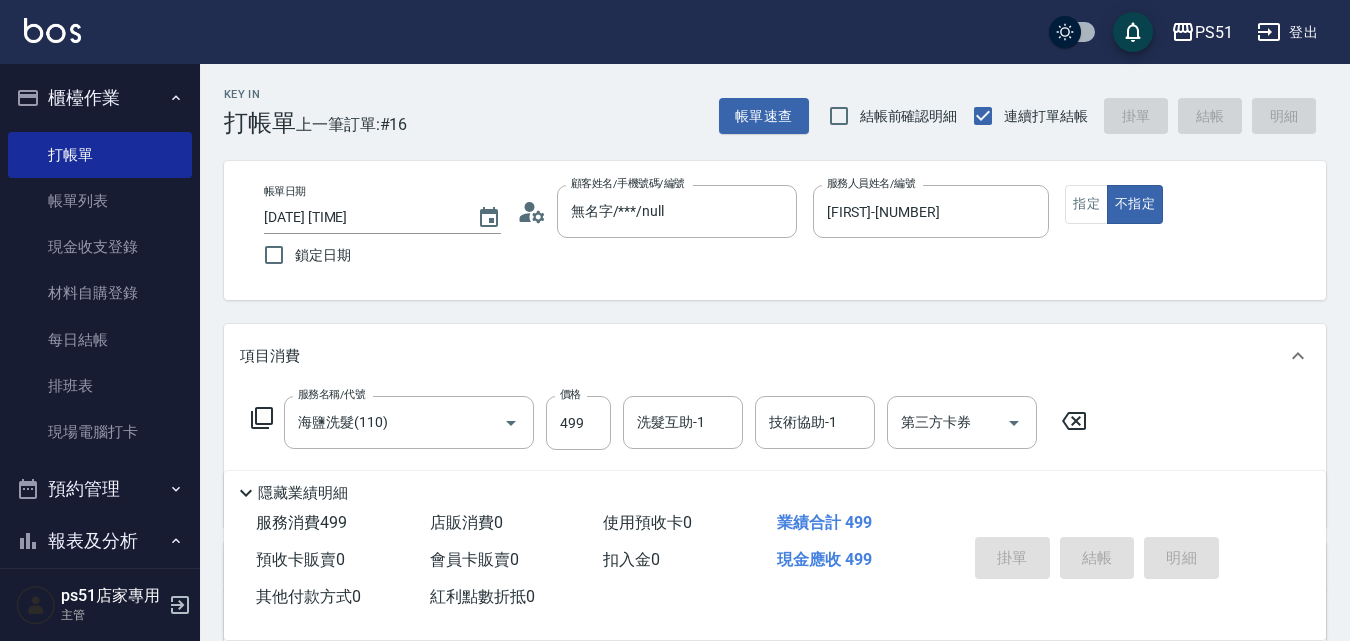 type on "[DATE] [TIME]" 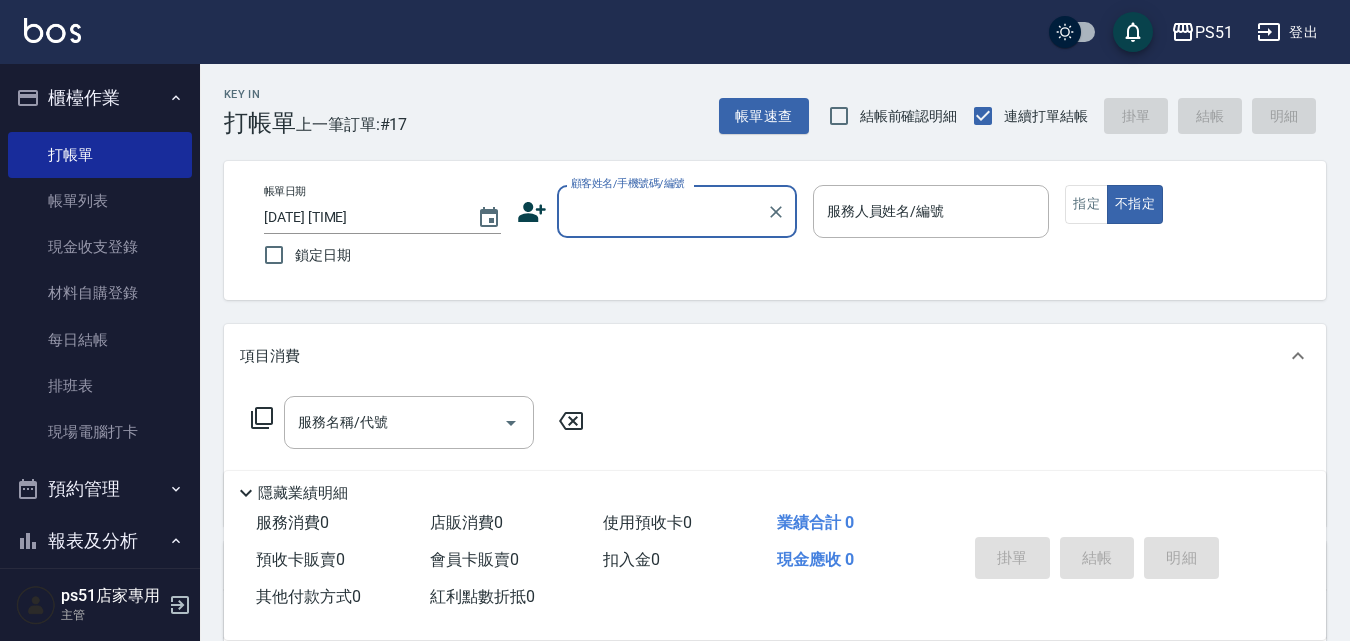 click on "顧客姓名/手機號碼/編號" at bounding box center [662, 211] 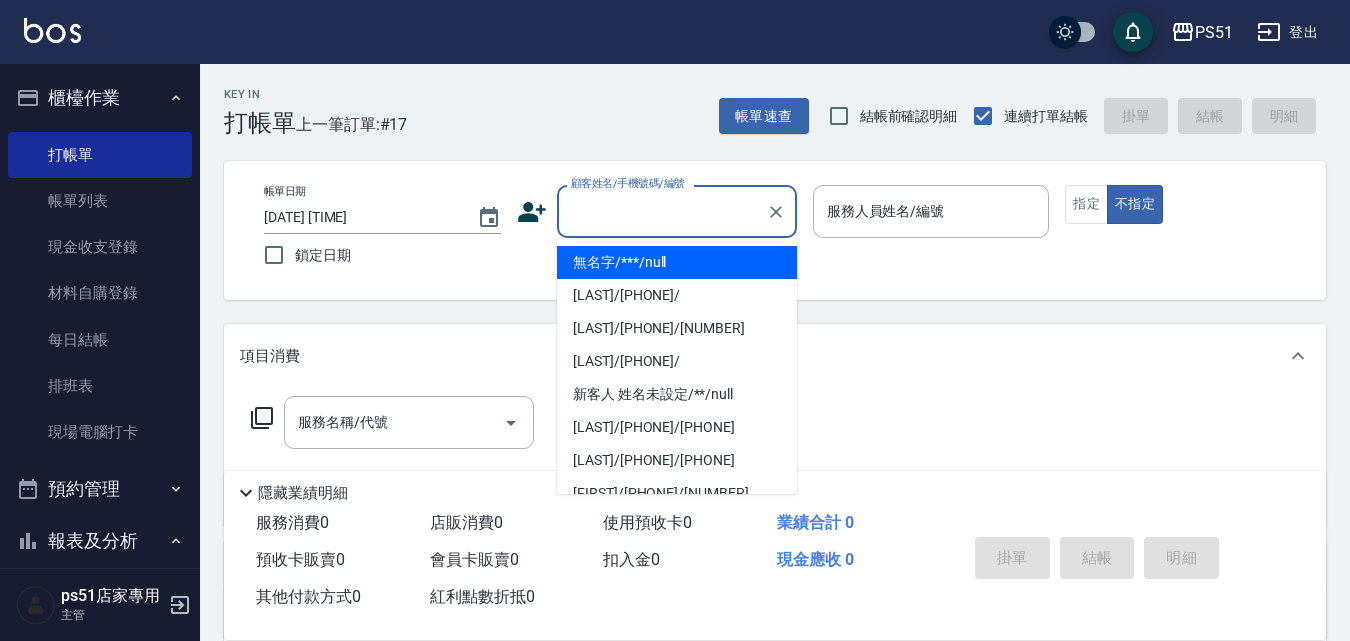 click on "無名字/***/null" at bounding box center [677, 262] 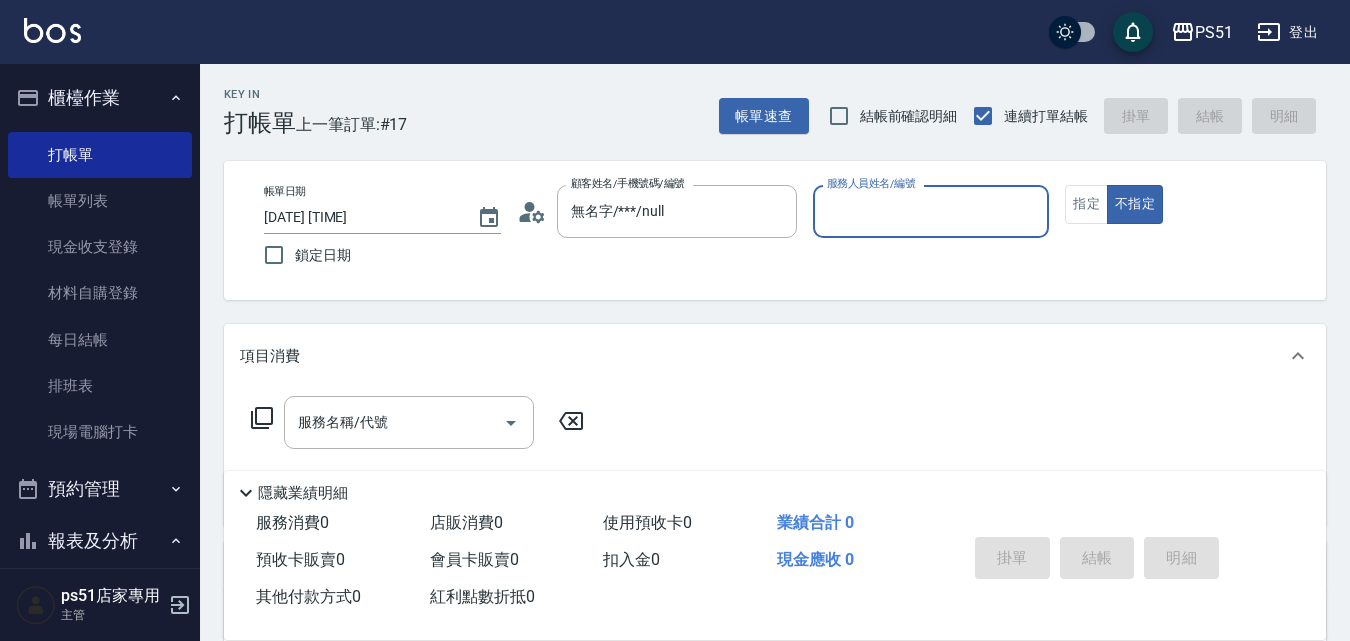click on "服務人員姓名/編號" at bounding box center (931, 211) 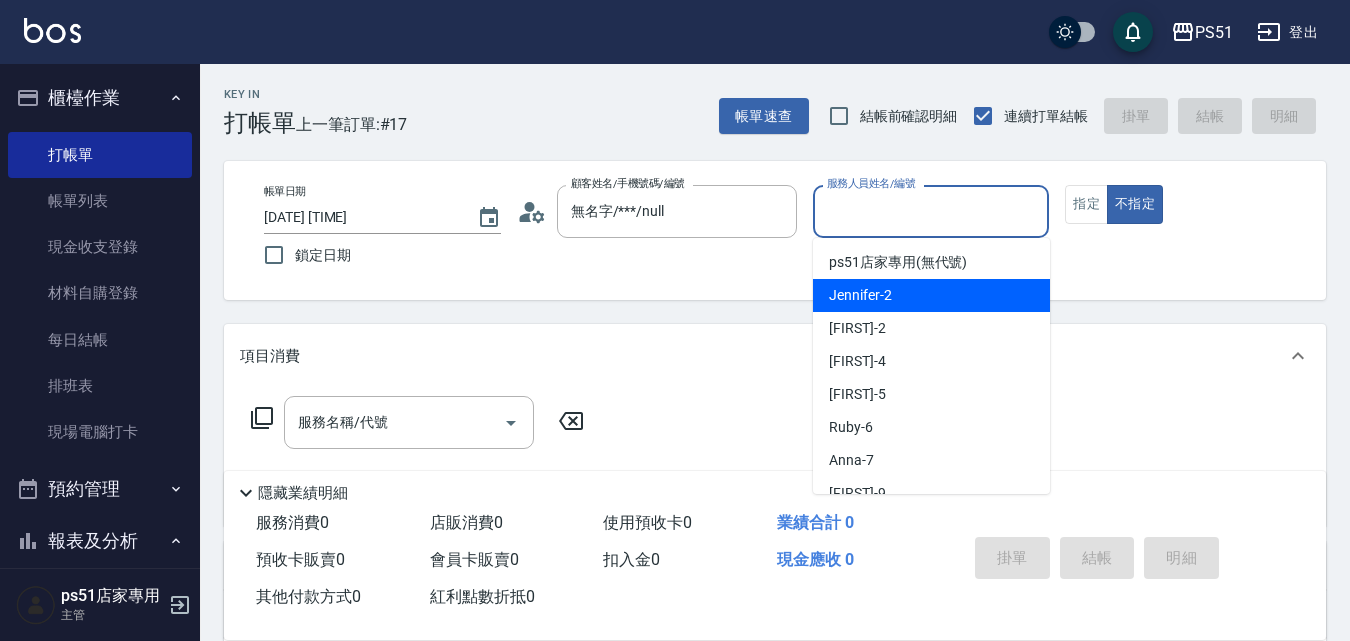 click on "[FIRST] -[NUMBER]" at bounding box center [931, 295] 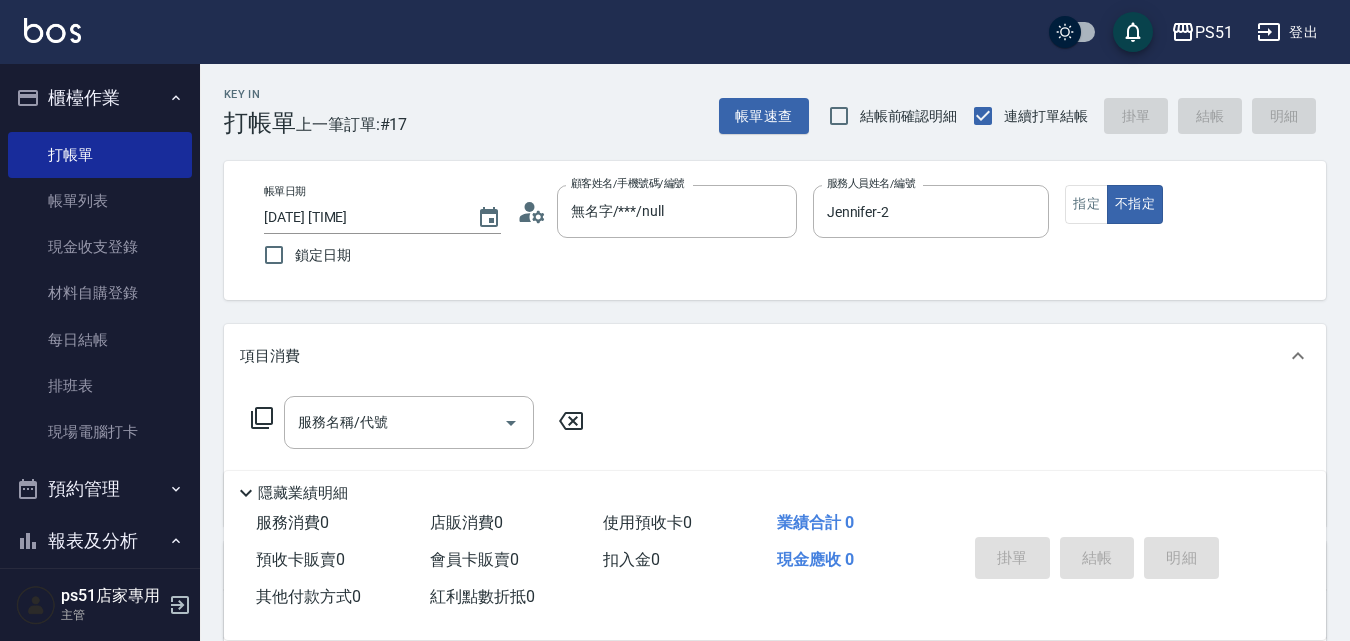 click 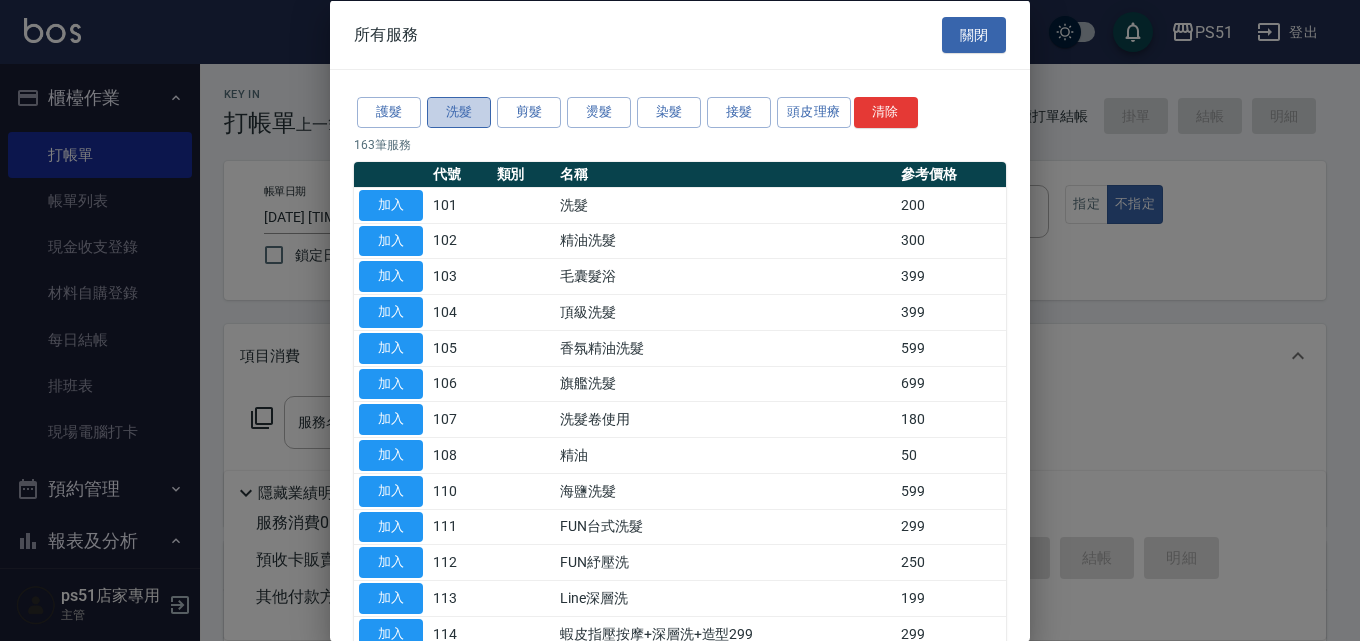 click on "洗髮" at bounding box center (459, 112) 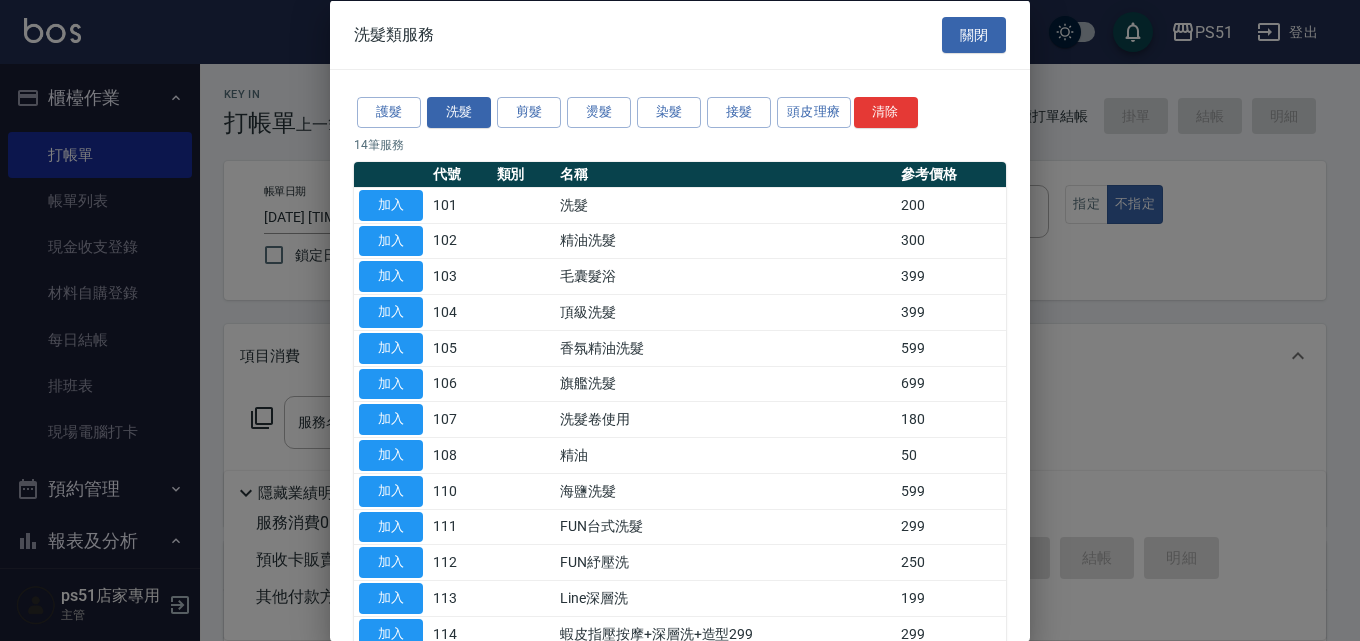 drag, startPoint x: 1039, startPoint y: 316, endPoint x: 1034, endPoint y: 374, distance: 58.21512 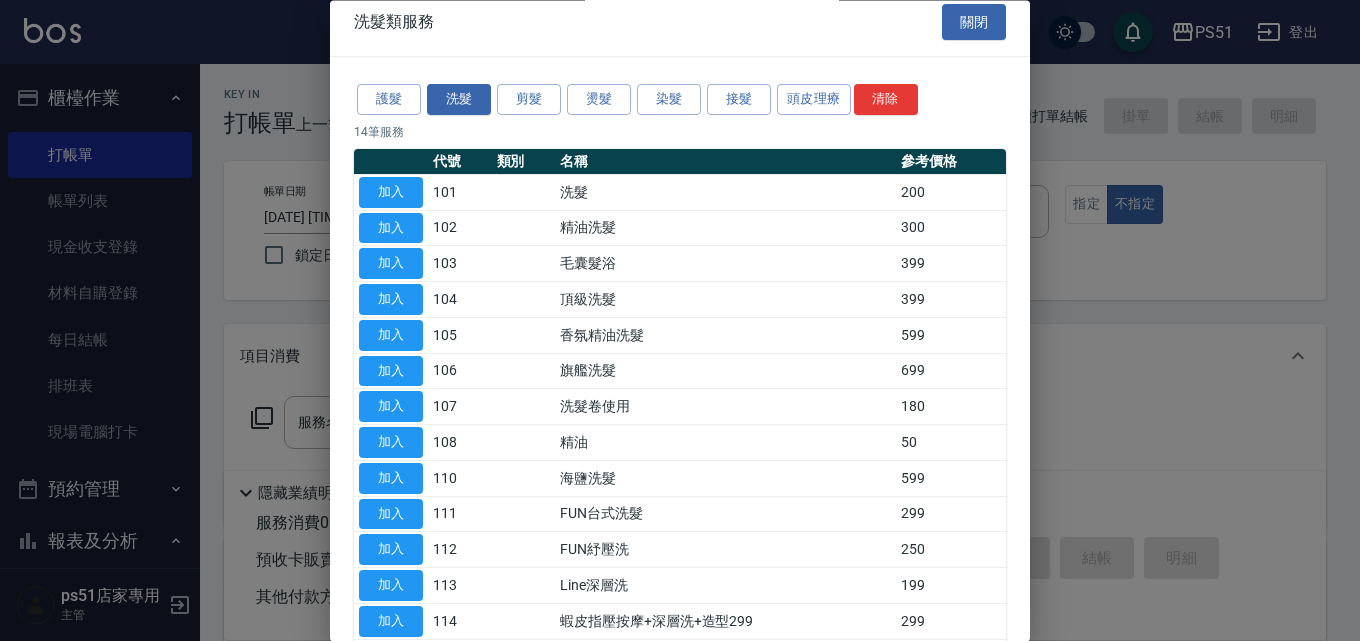 scroll, scrollTop: 0, scrollLeft: 0, axis: both 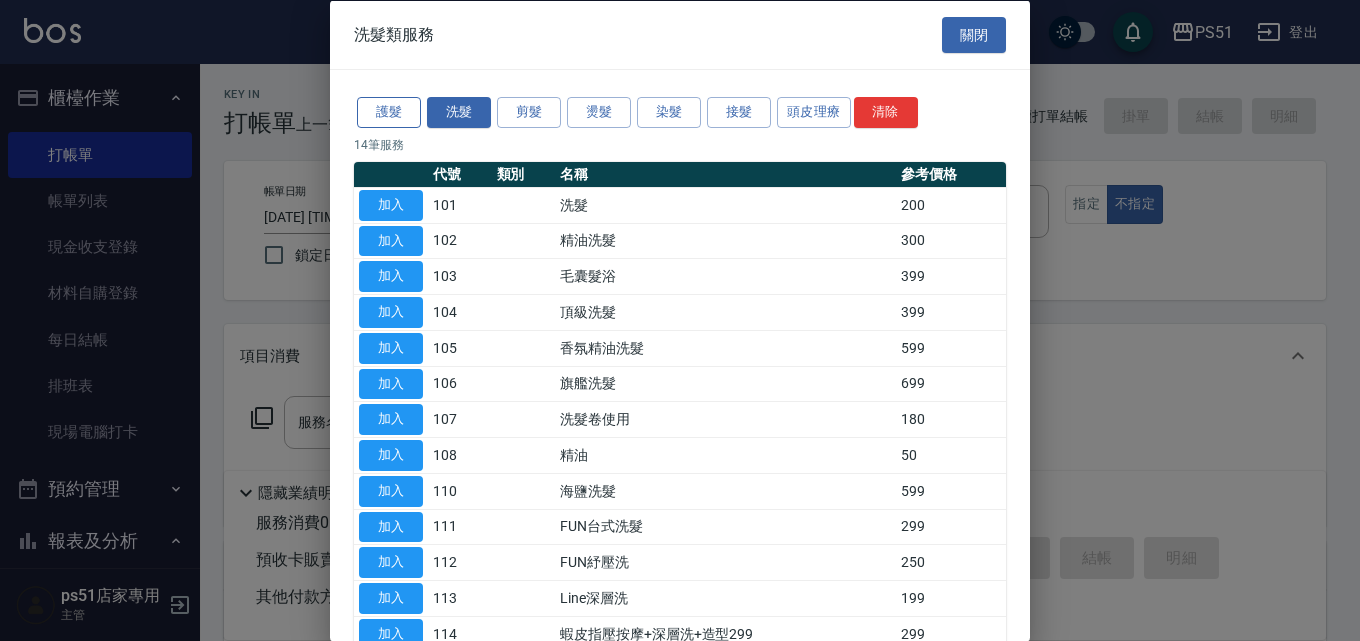 click on "護髮" at bounding box center [389, 112] 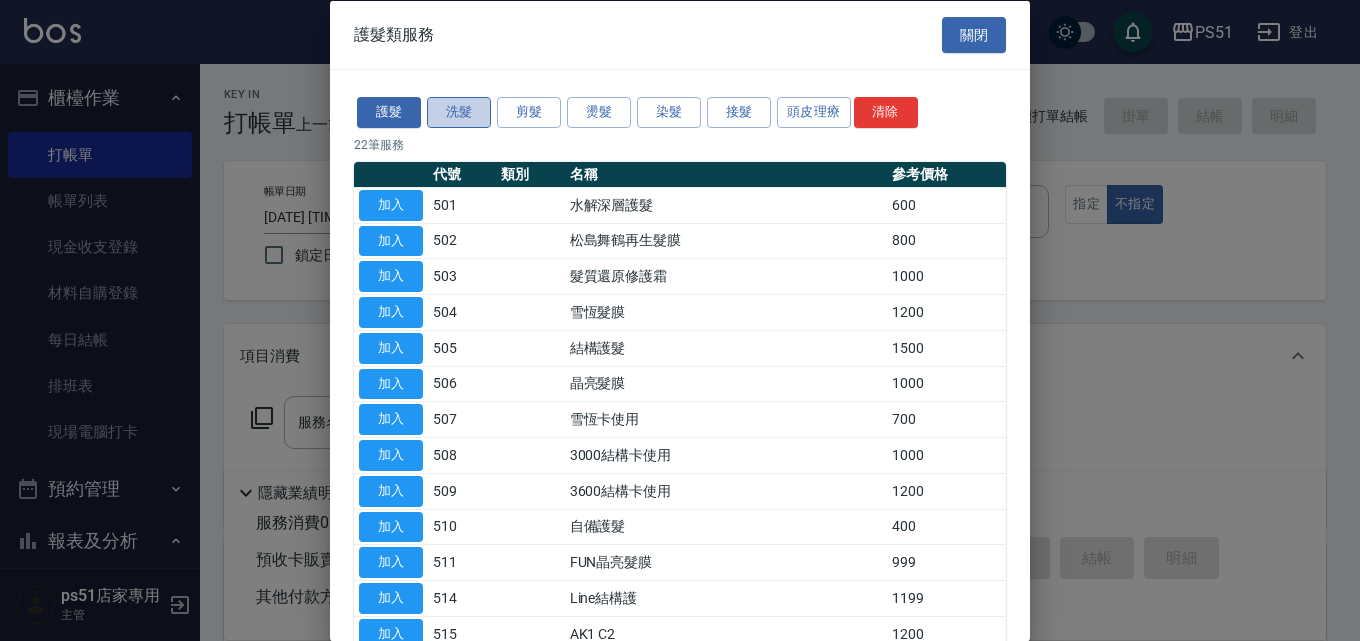 click on "洗髮" at bounding box center [459, 112] 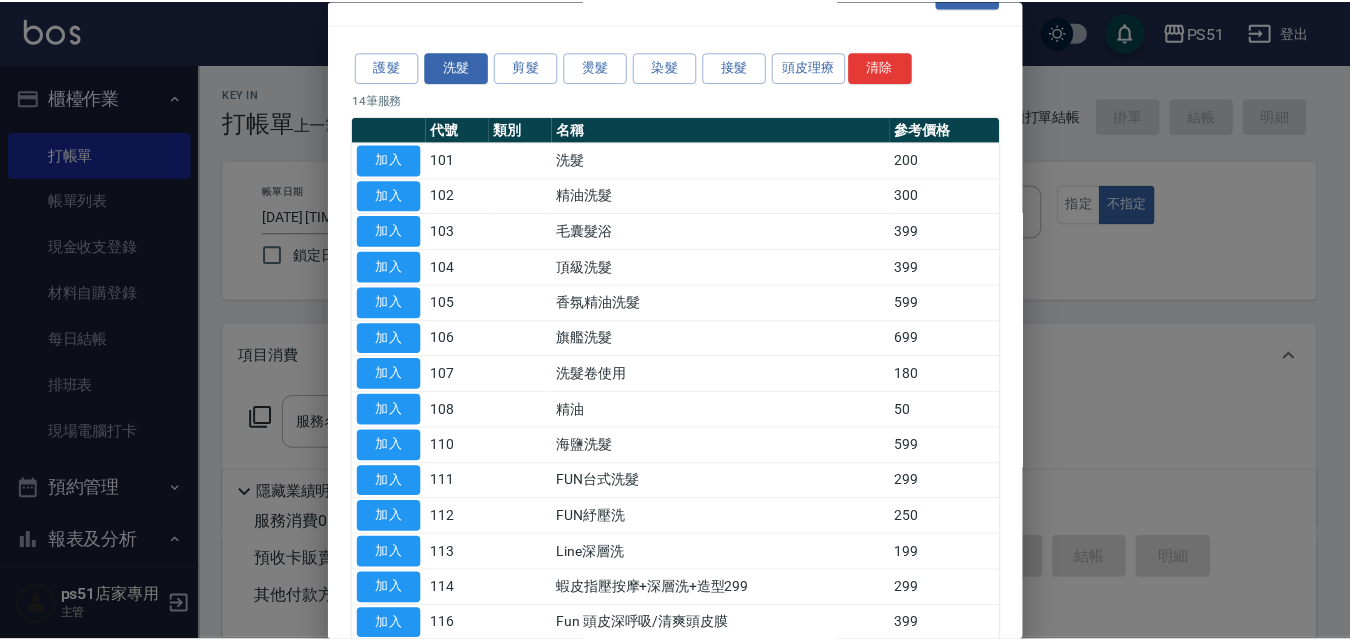 scroll, scrollTop: 0, scrollLeft: 0, axis: both 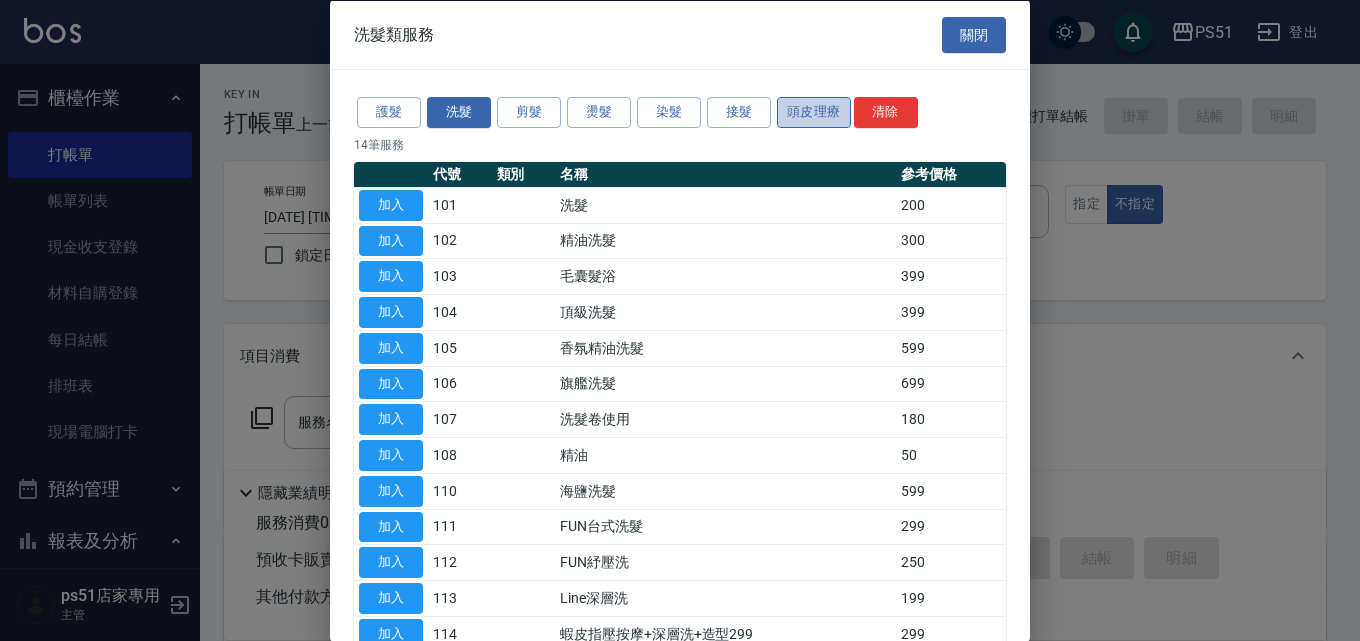 click on "頭皮理療" at bounding box center [814, 112] 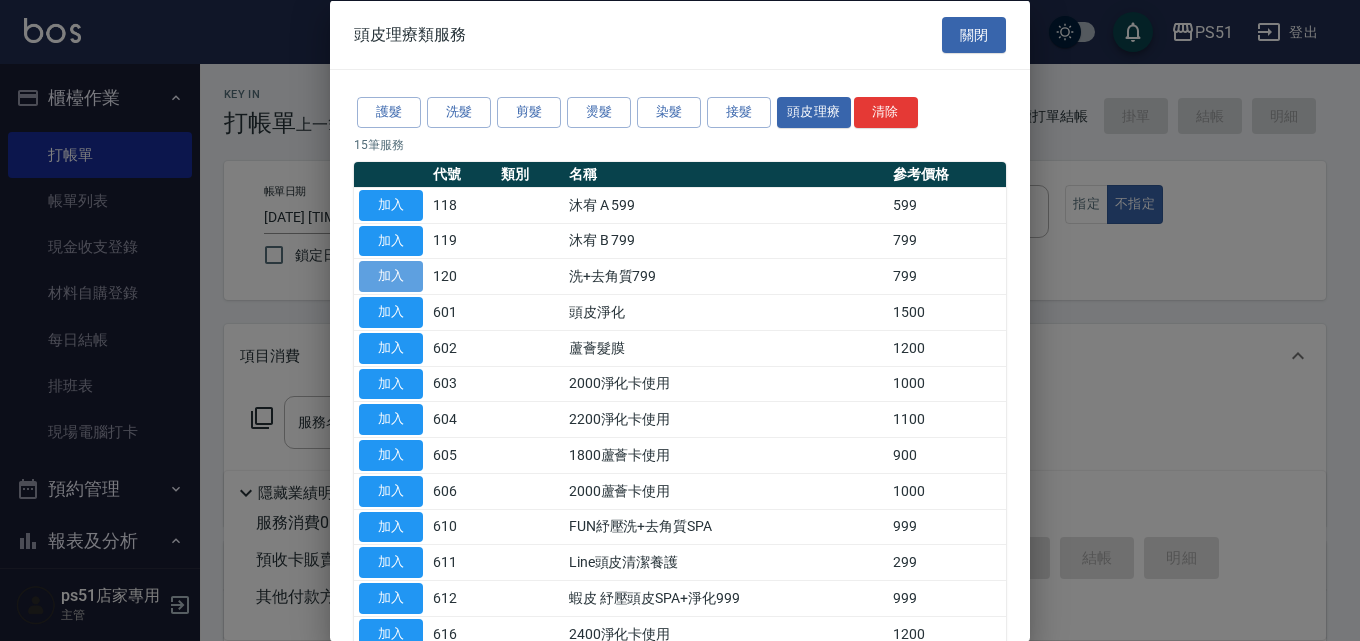 click on "加入" at bounding box center (391, 276) 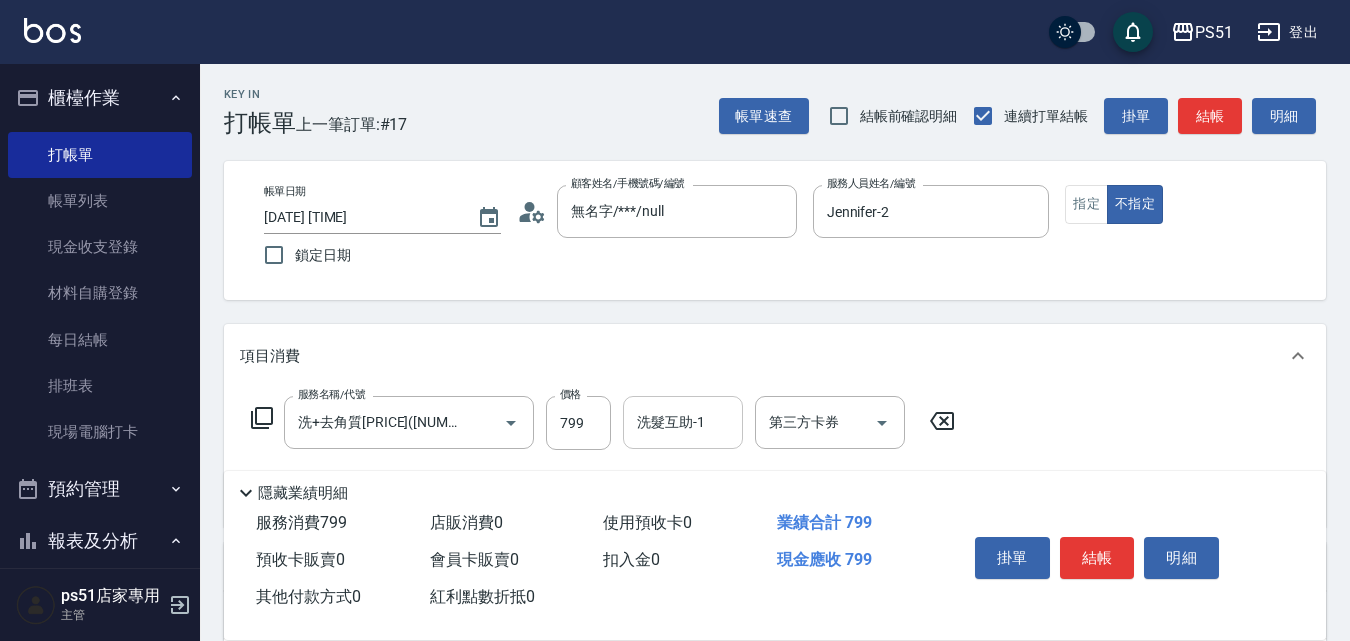 click on "洗髮互助-1" at bounding box center (683, 422) 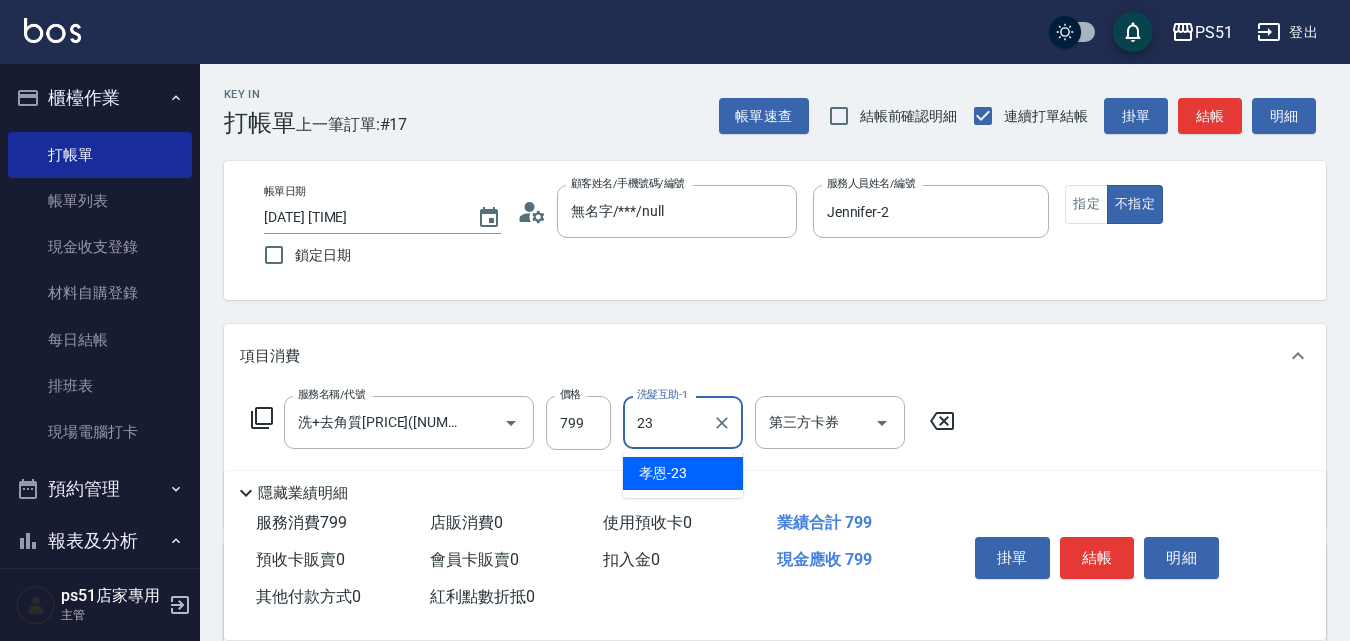 type on "[FIRST]- [NUMBER]" 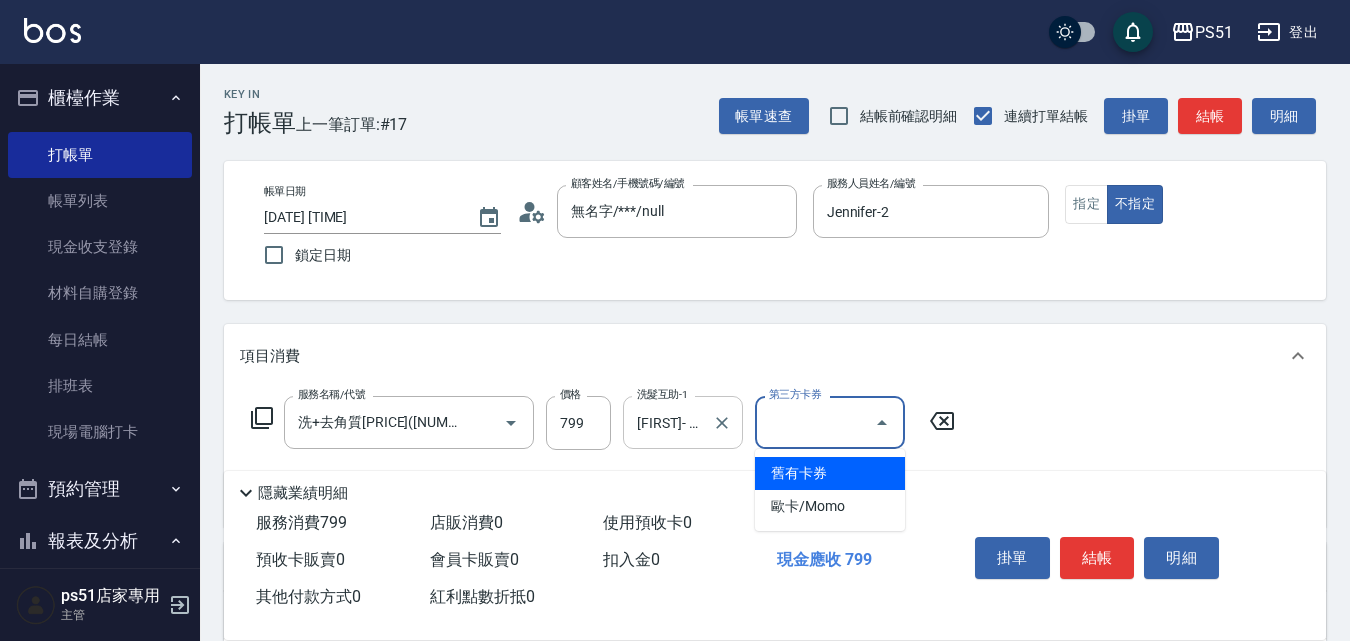 type on "舊有卡券" 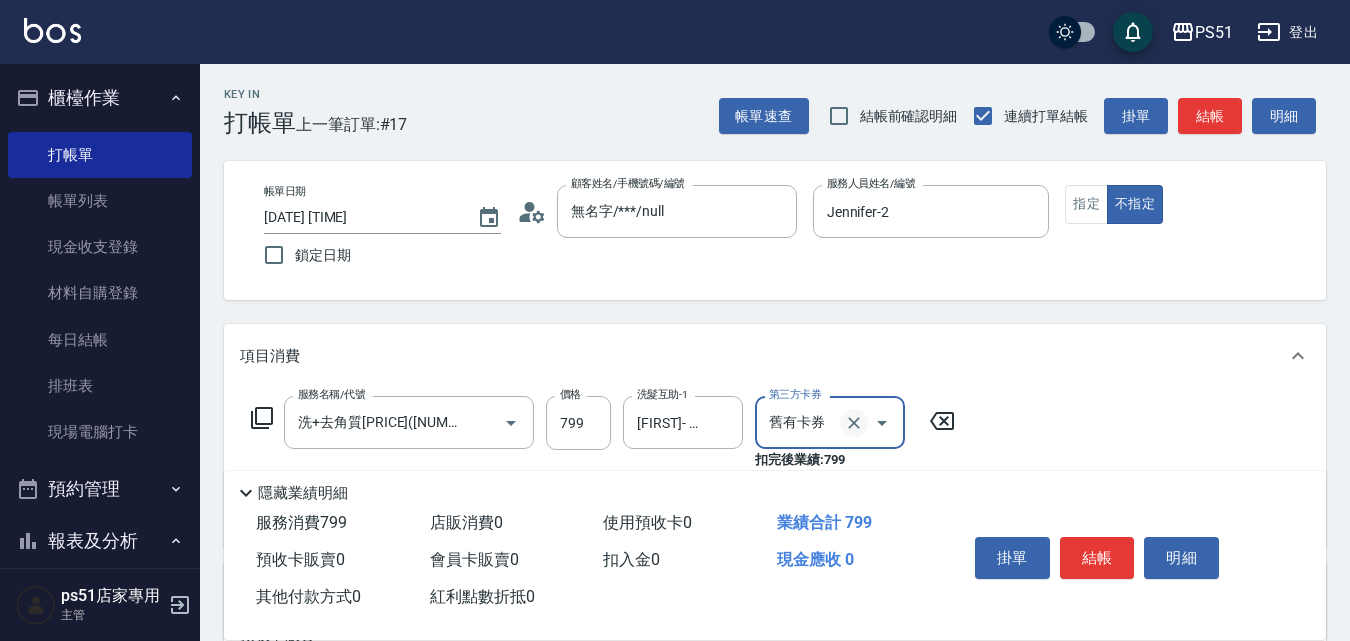 click 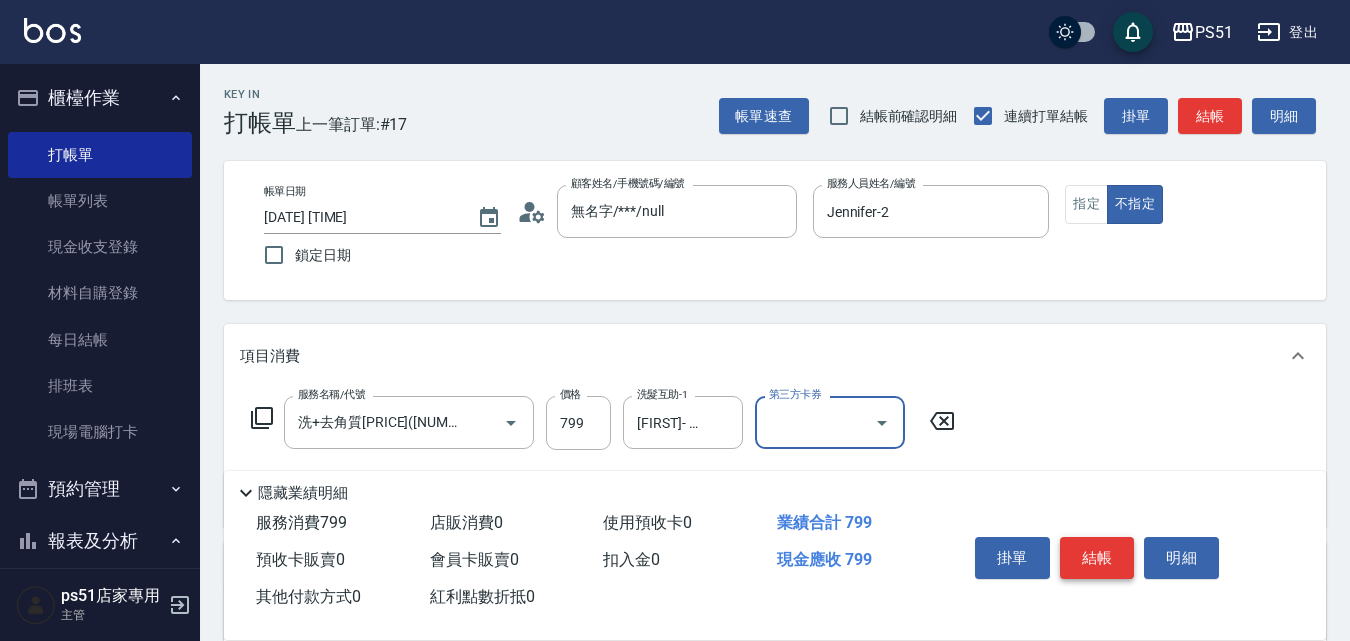 click on "結帳" at bounding box center [1097, 558] 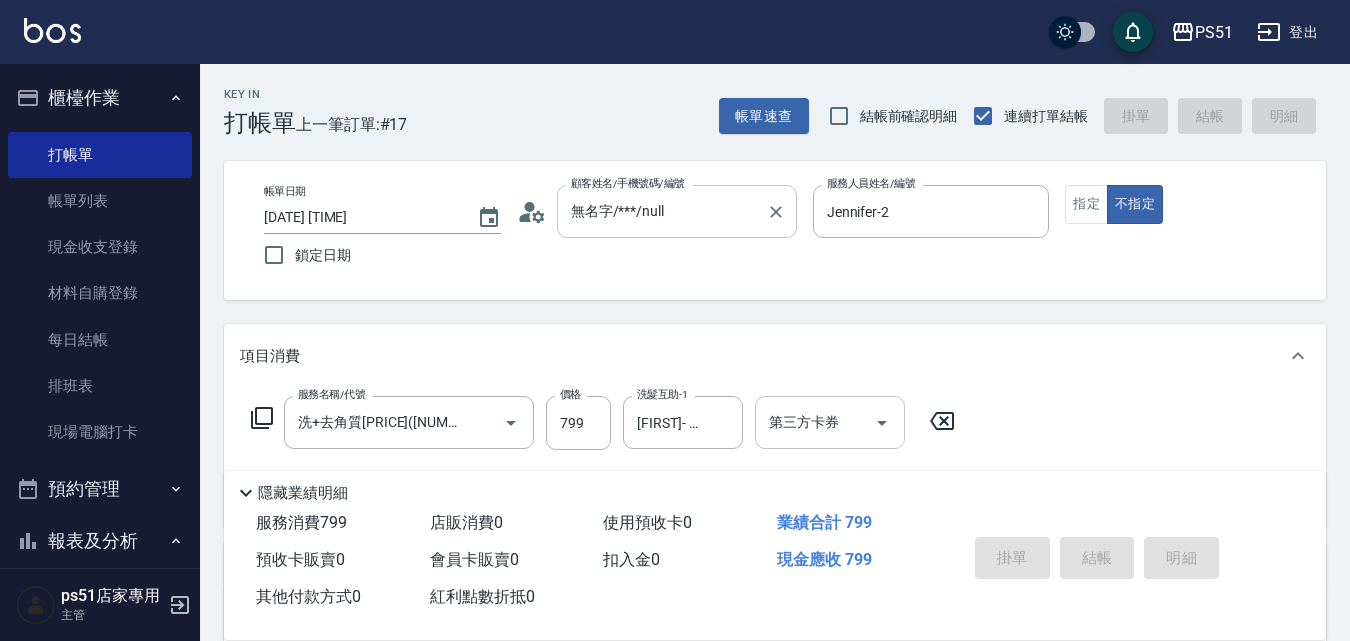 type on "2025/08/08 18:40" 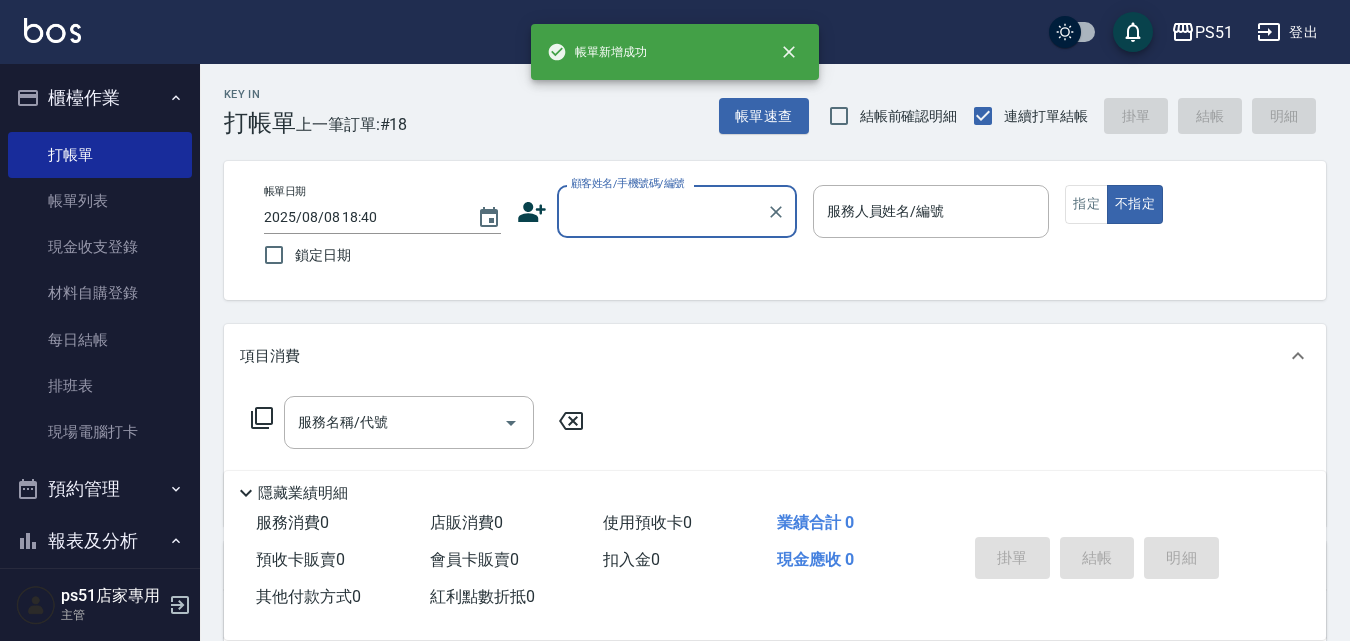 click on "顧客姓名/手機號碼/編號" at bounding box center [662, 211] 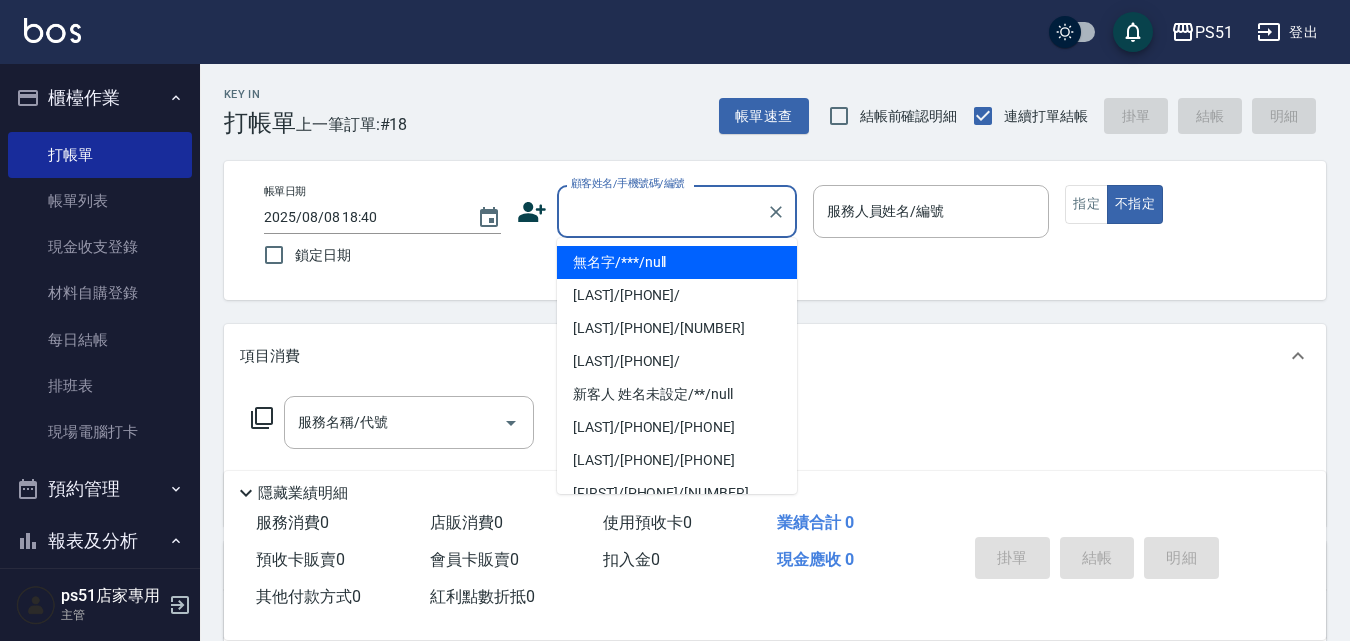 click on "無名字/***/null" at bounding box center [677, 262] 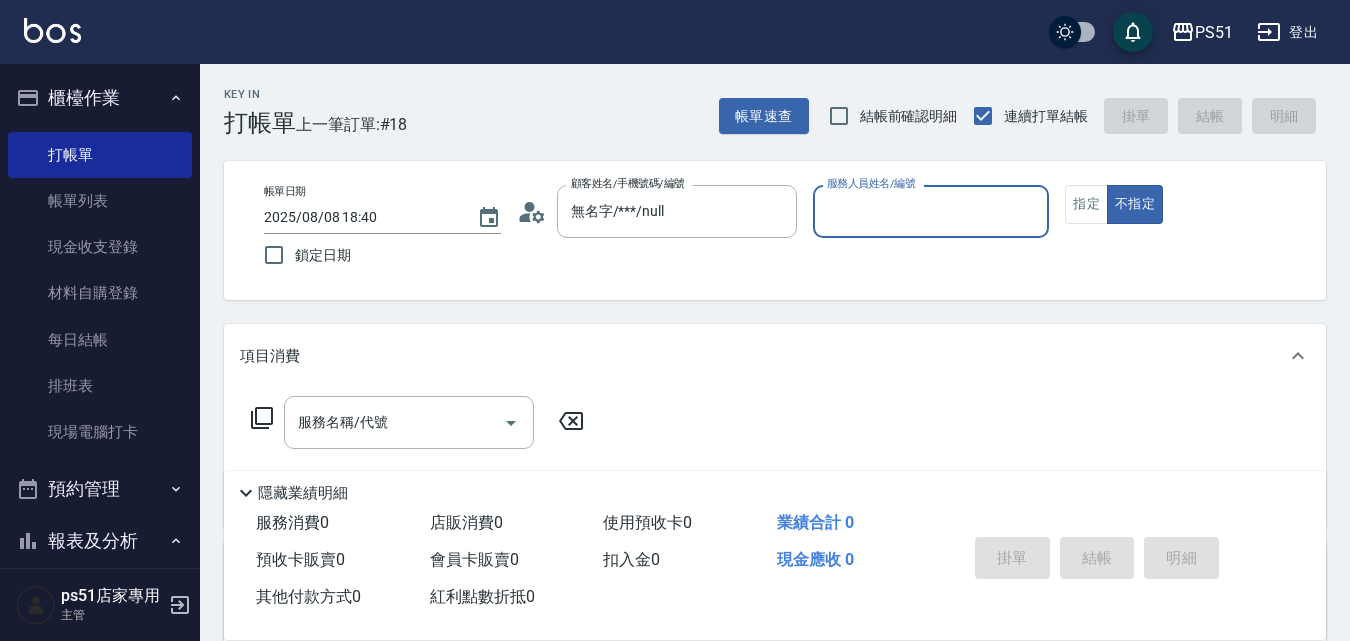 click on "服務人員姓名/編號" at bounding box center [931, 211] 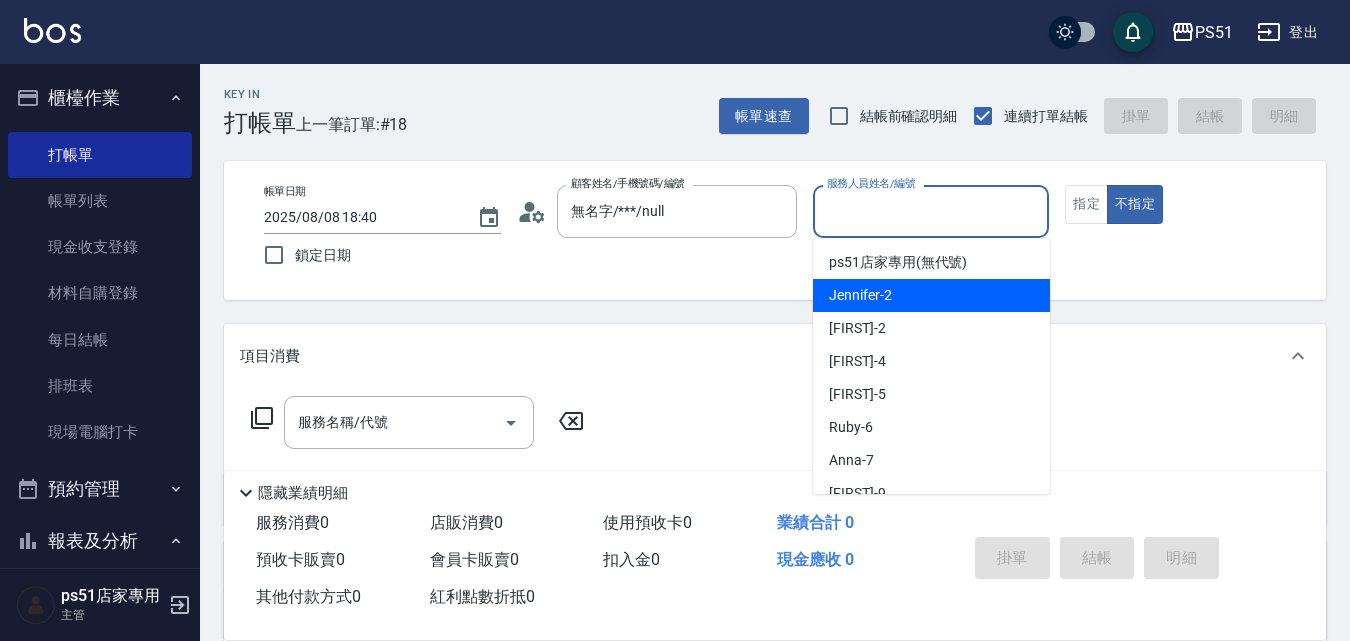 click on "[FIRST] -[NUMBER]" at bounding box center [931, 295] 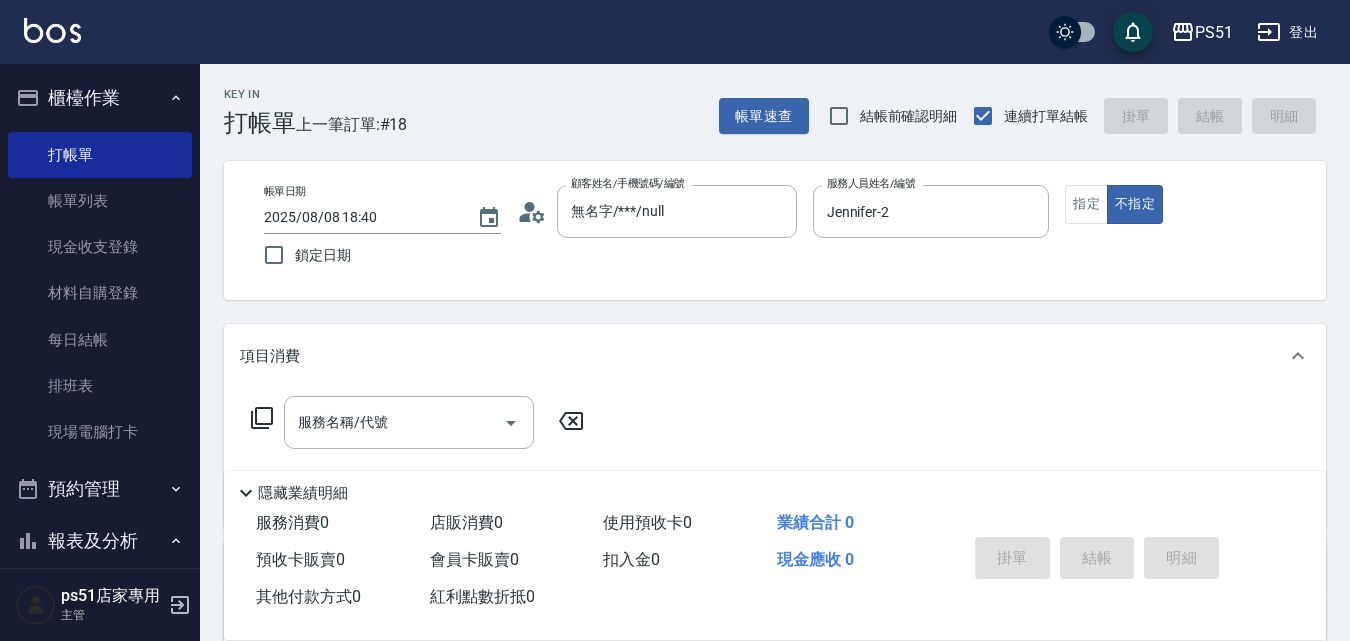 click 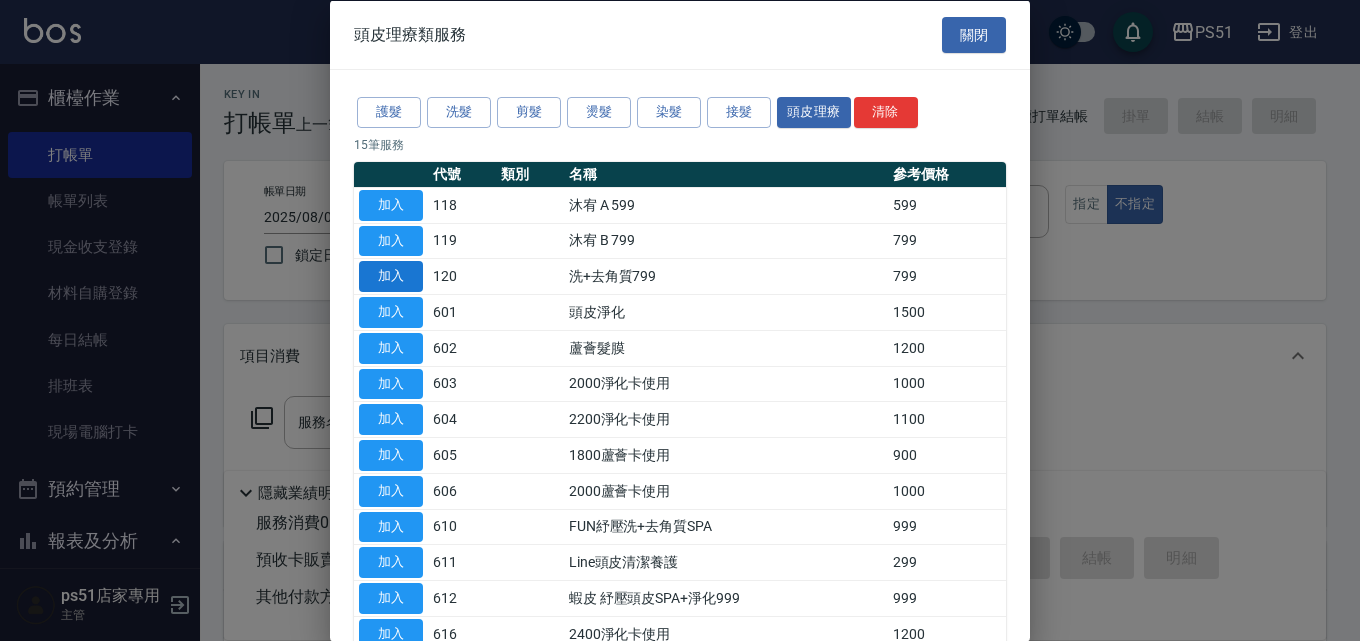 click on "加入" at bounding box center (391, 276) 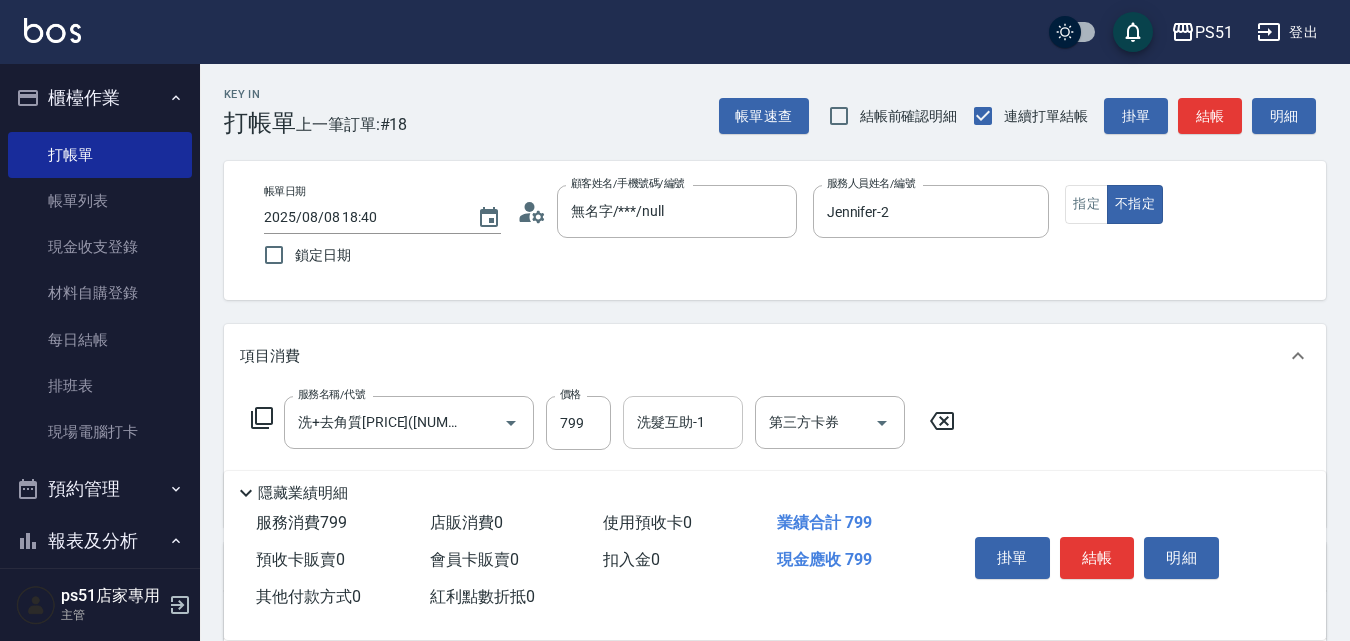 click on "洗髮互助-1" at bounding box center [683, 422] 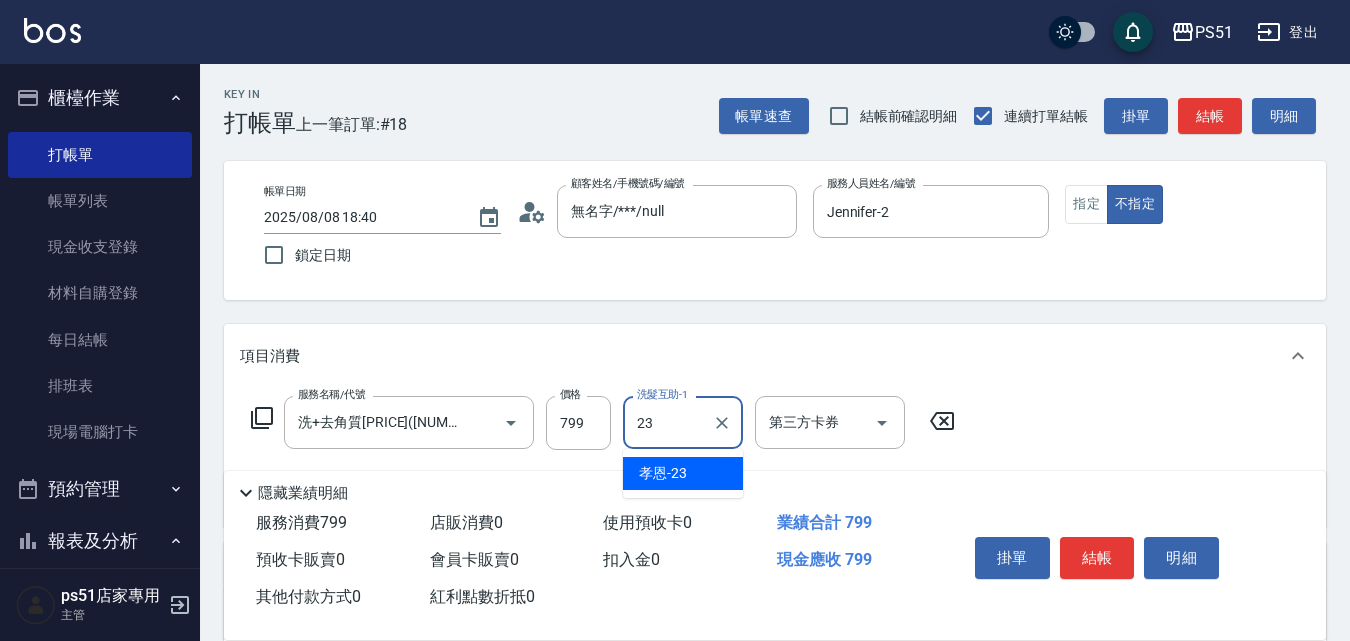 click on "[FIRST] -[NUMBER]" at bounding box center (663, 473) 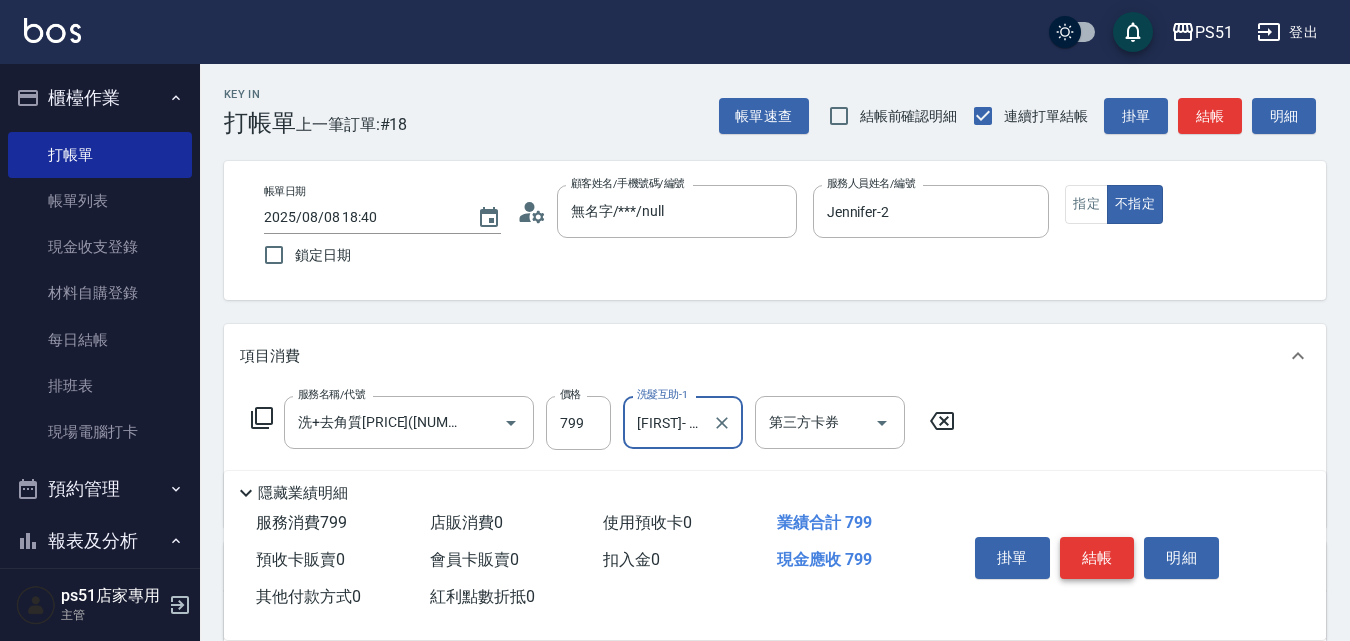 type on "[FIRST]- [NUMBER]" 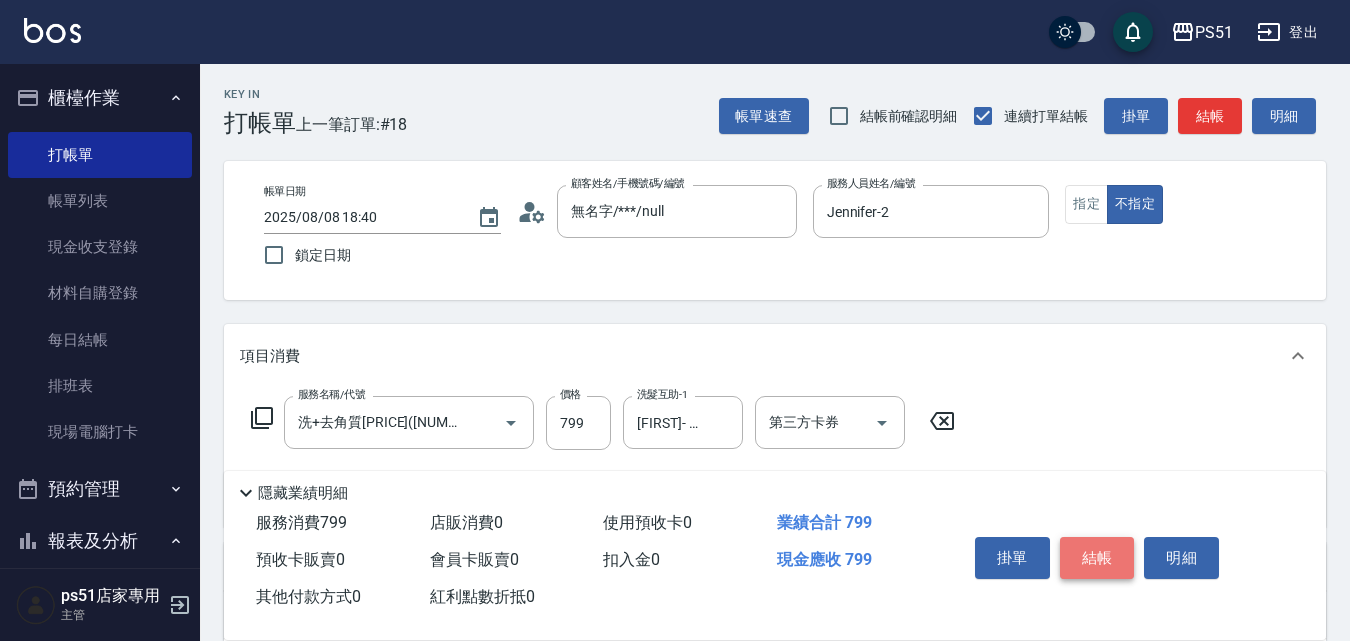 click on "結帳" at bounding box center (1097, 558) 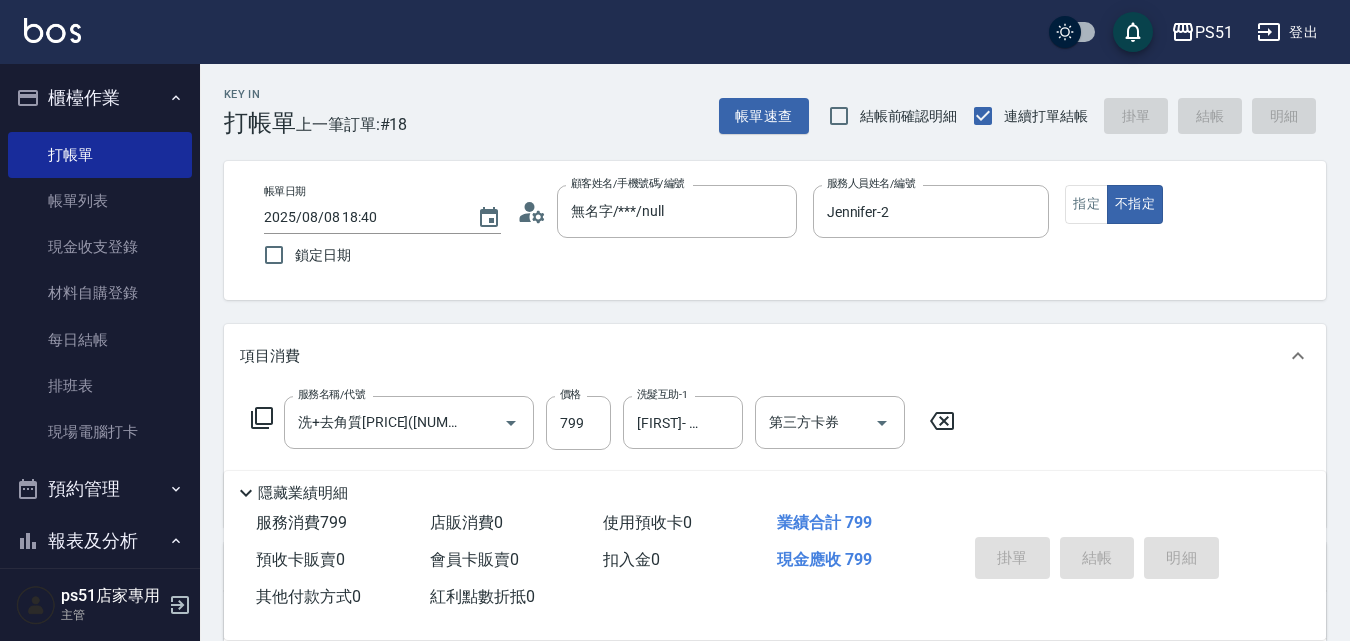 type on "2025/08/08 18:41" 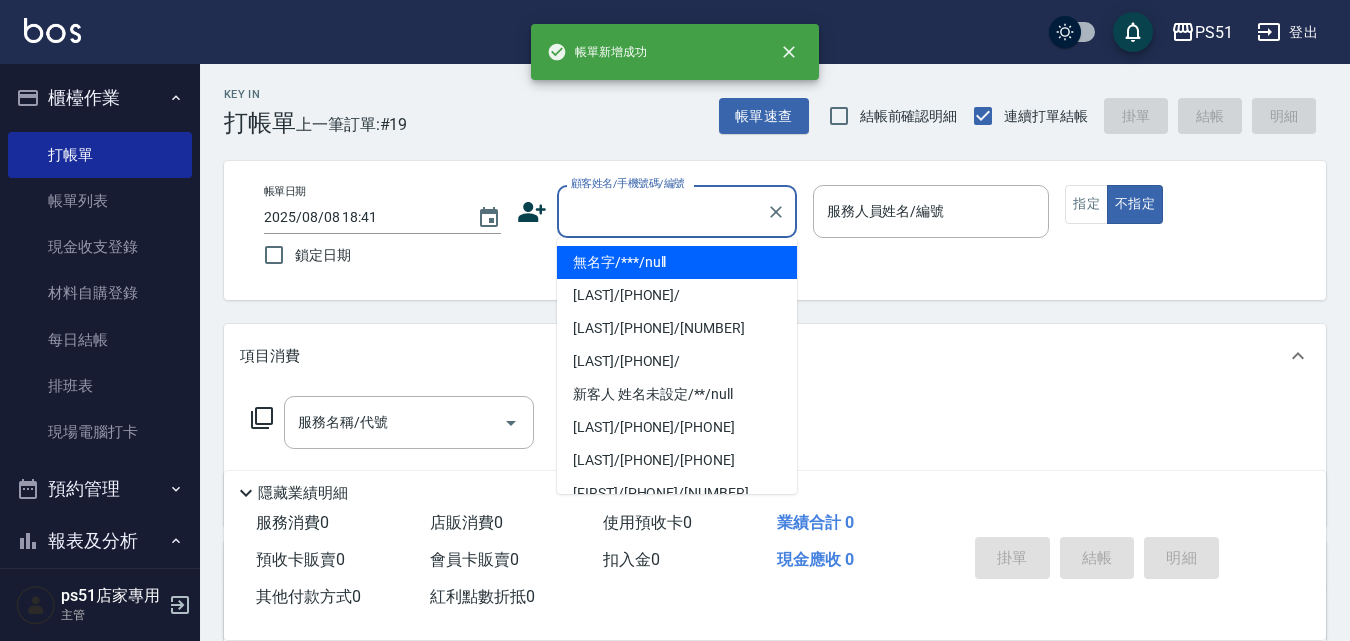 click on "顧客姓名/手機號碼/編號" at bounding box center (662, 211) 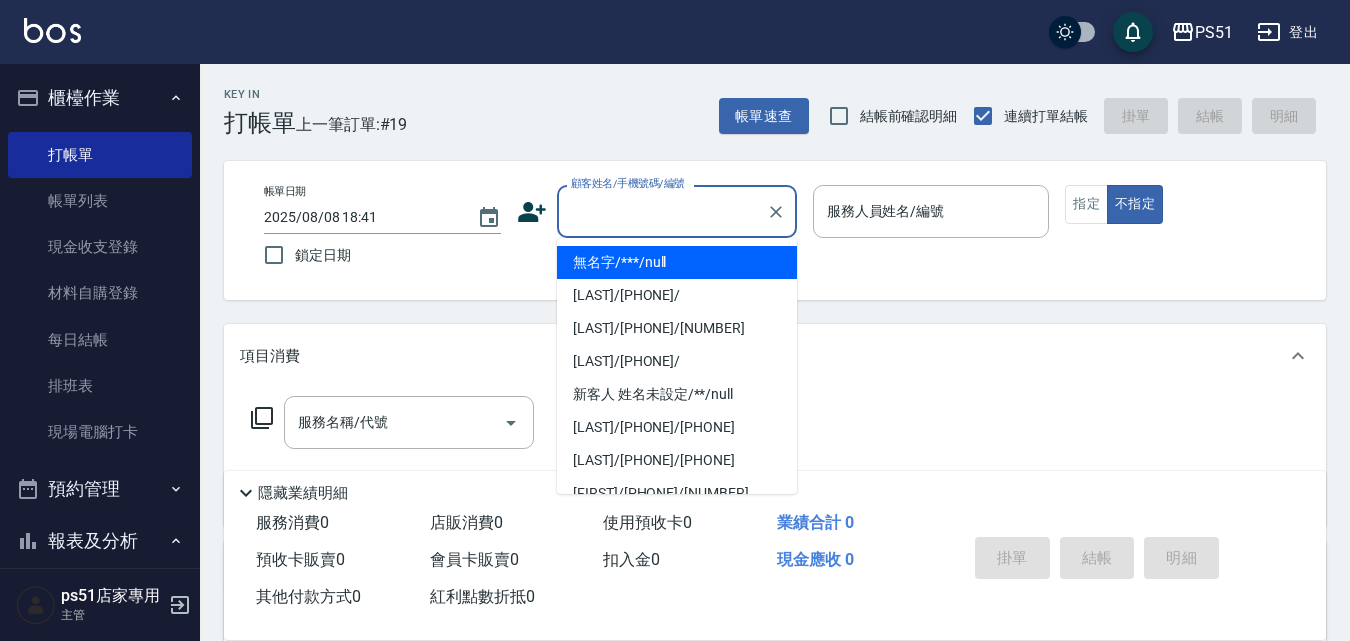 click on "無名字/***/null" at bounding box center [677, 262] 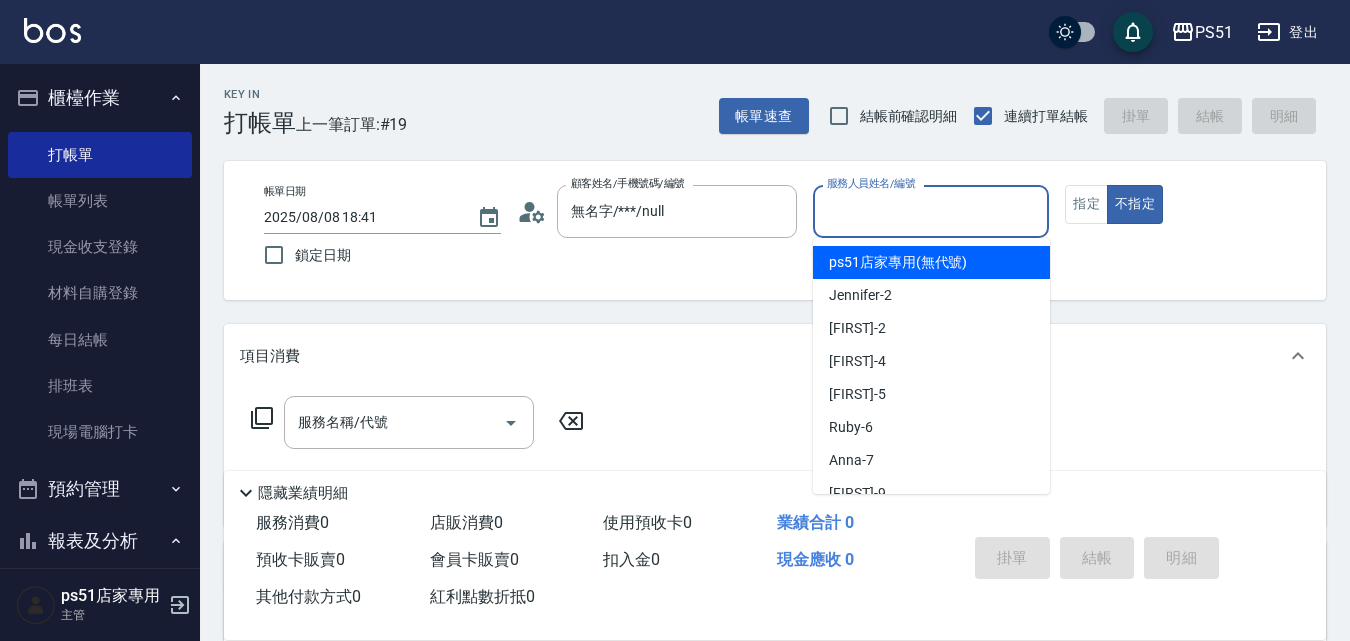 click on "服務人員姓名/編號" at bounding box center [931, 211] 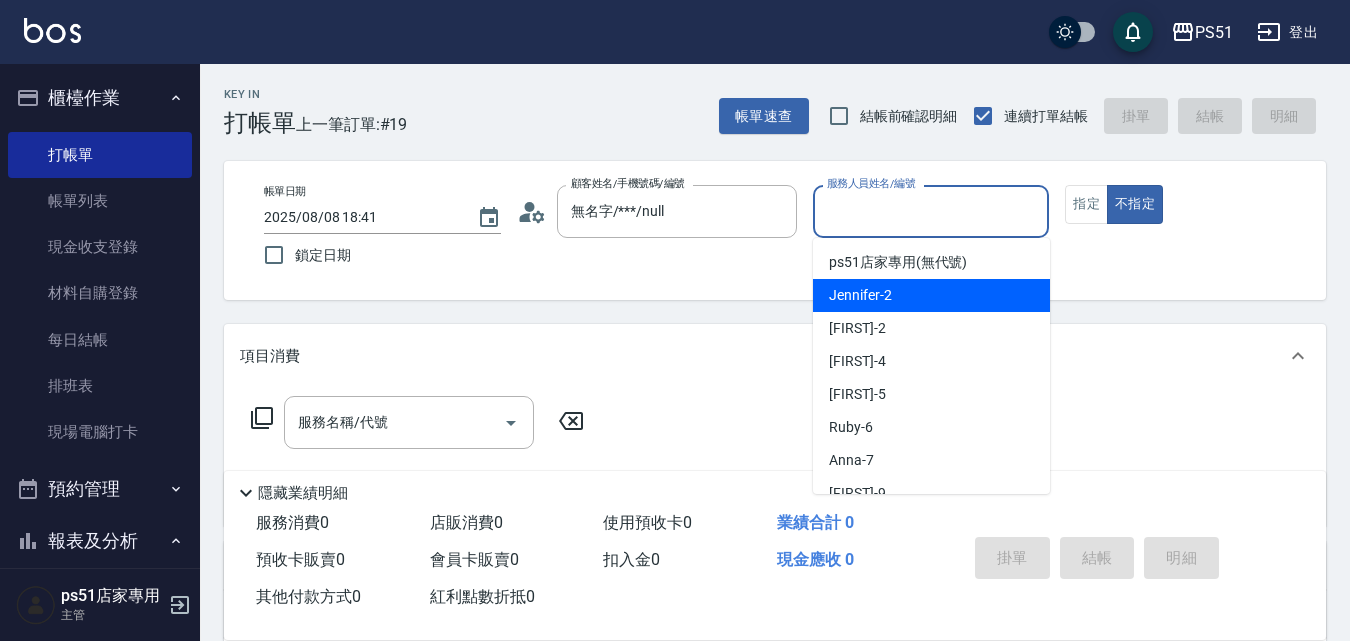 click on "[FIRST] -[NUMBER]" at bounding box center [931, 295] 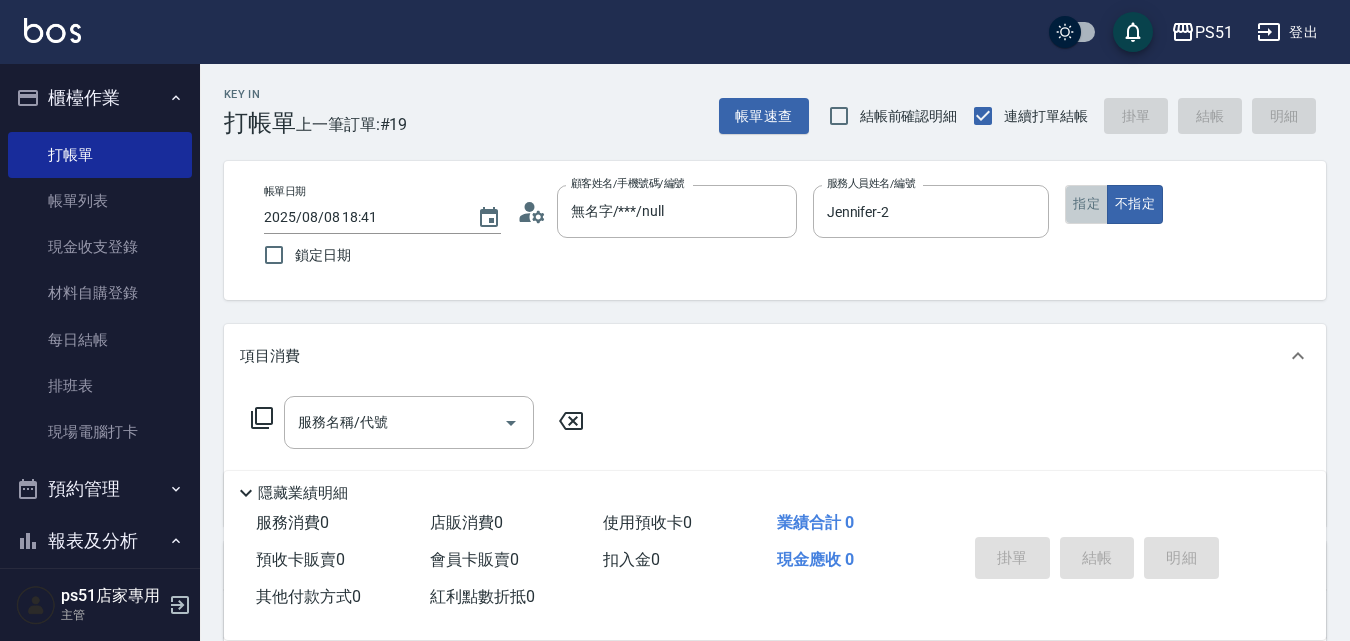 click on "指定" at bounding box center [1086, 204] 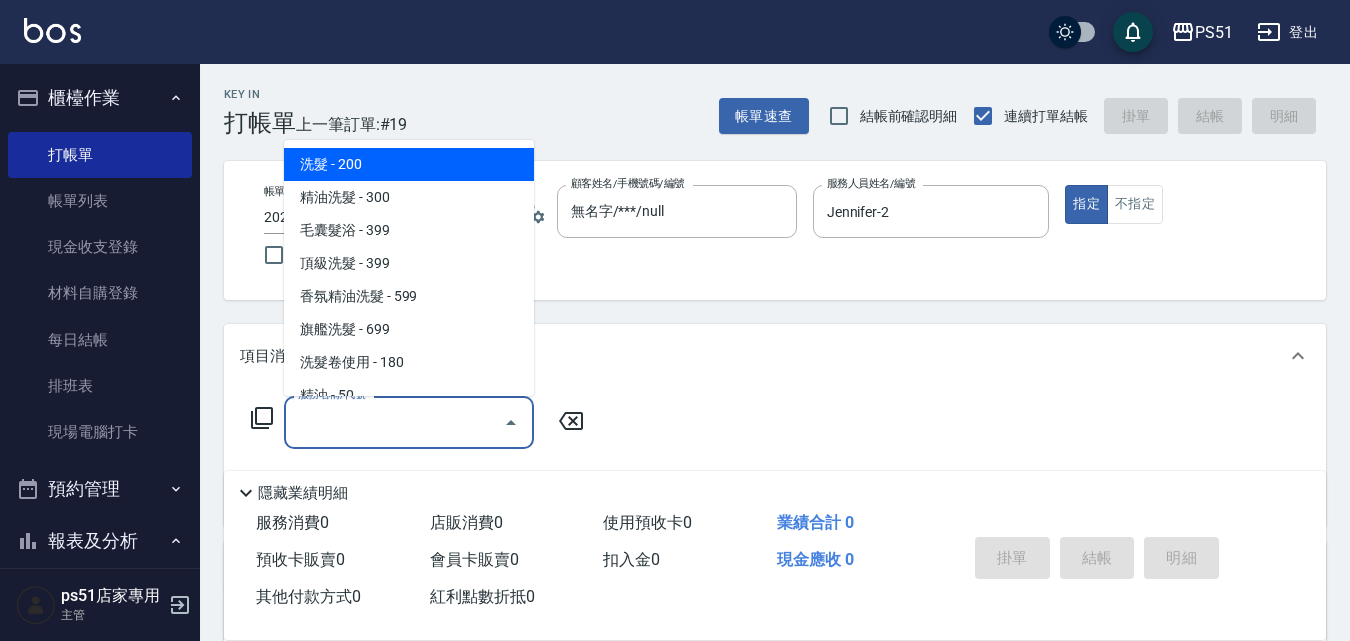 click on "服務名稱/代號 服務名稱/代號" at bounding box center (409, 422) 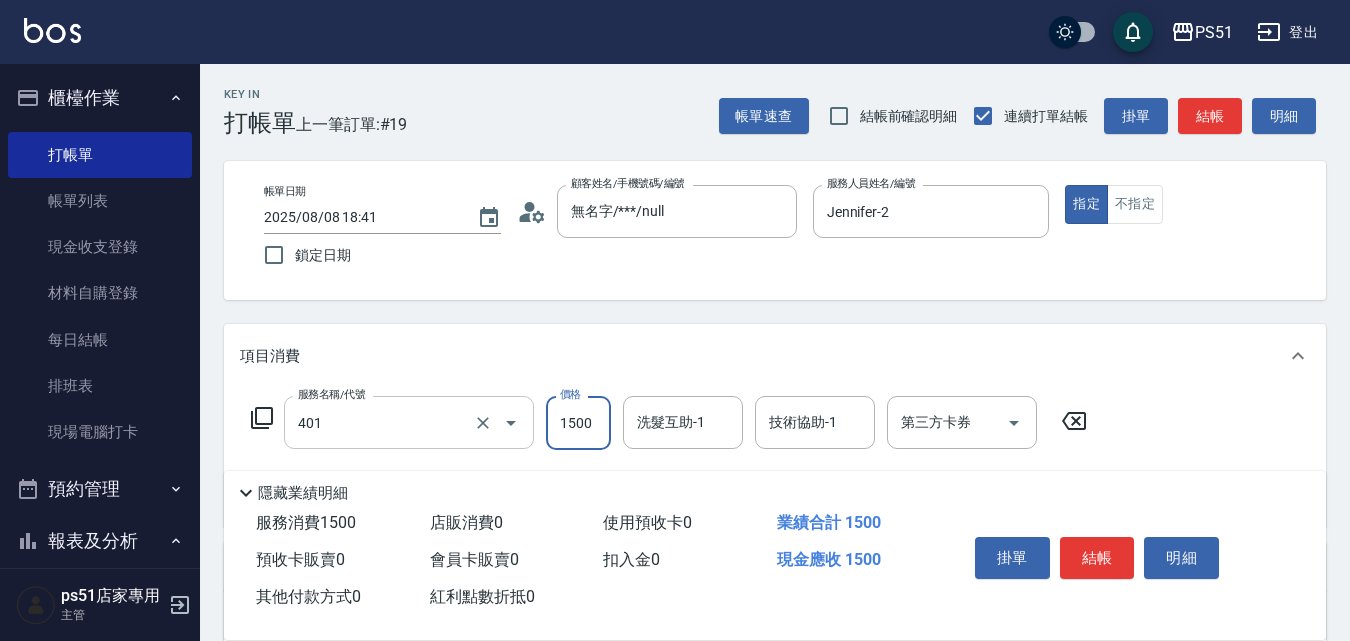 type on "基本染髮(401)" 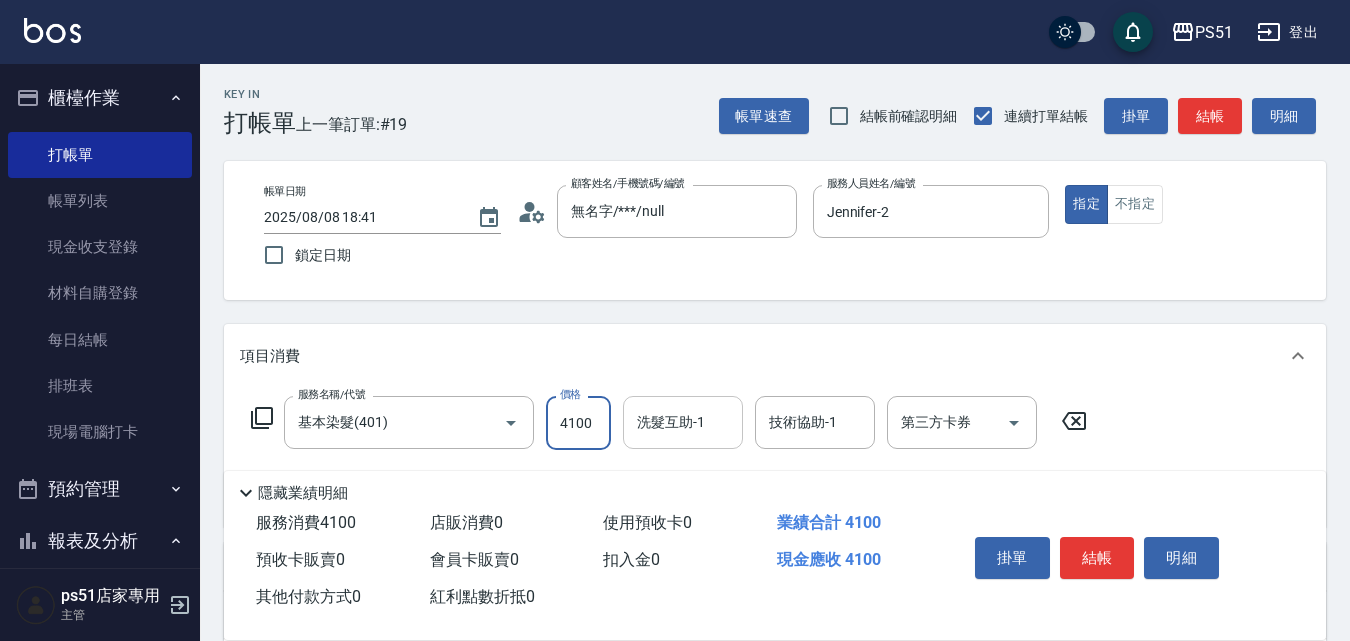 type on "4100" 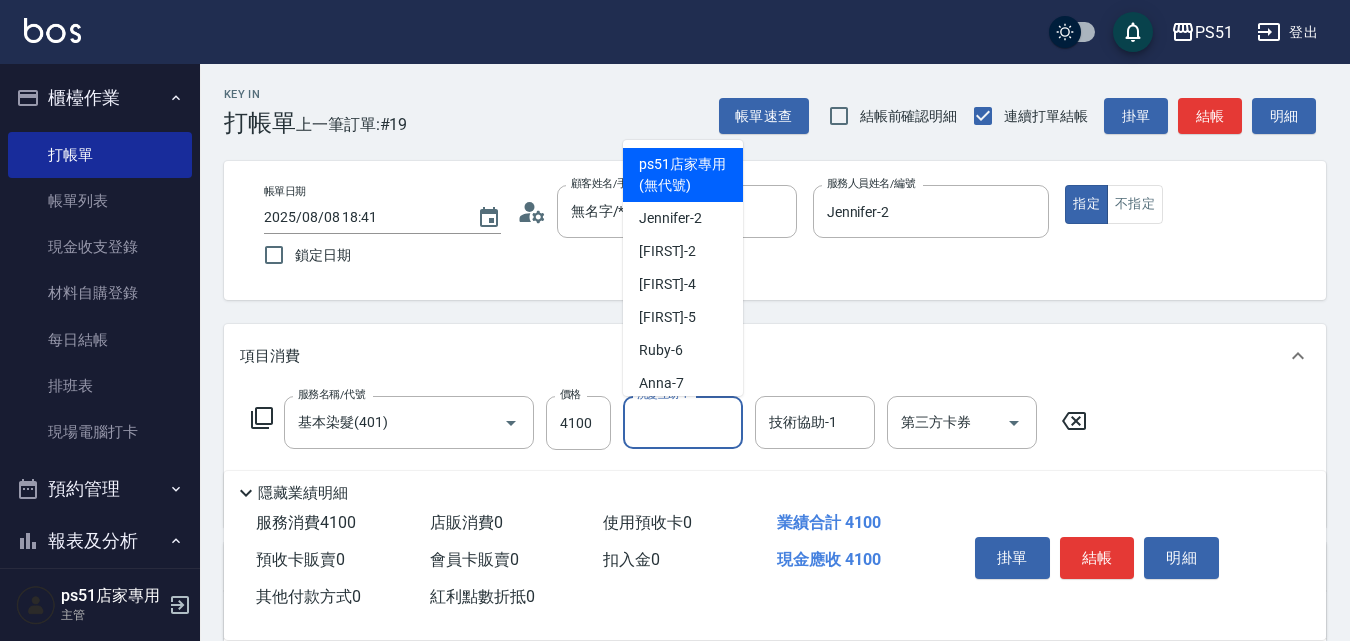 click on "洗髮互助-1" at bounding box center (683, 422) 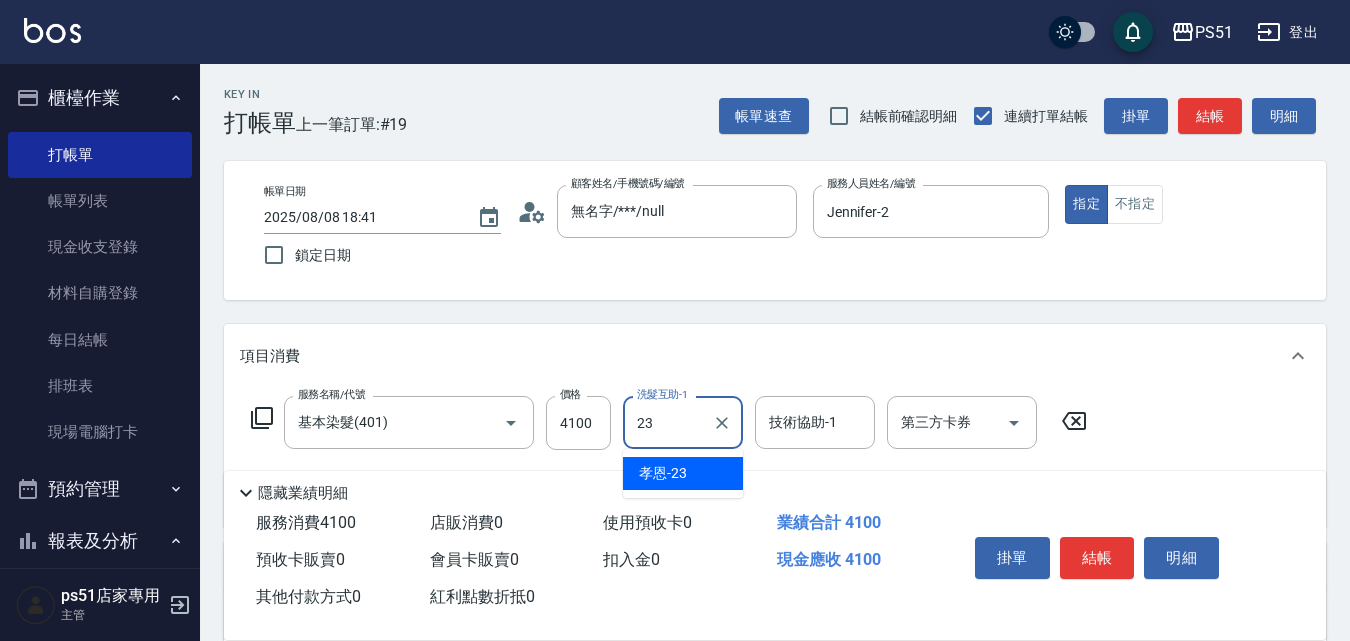 click on "[FIRST] -[NUMBER]" at bounding box center (683, 473) 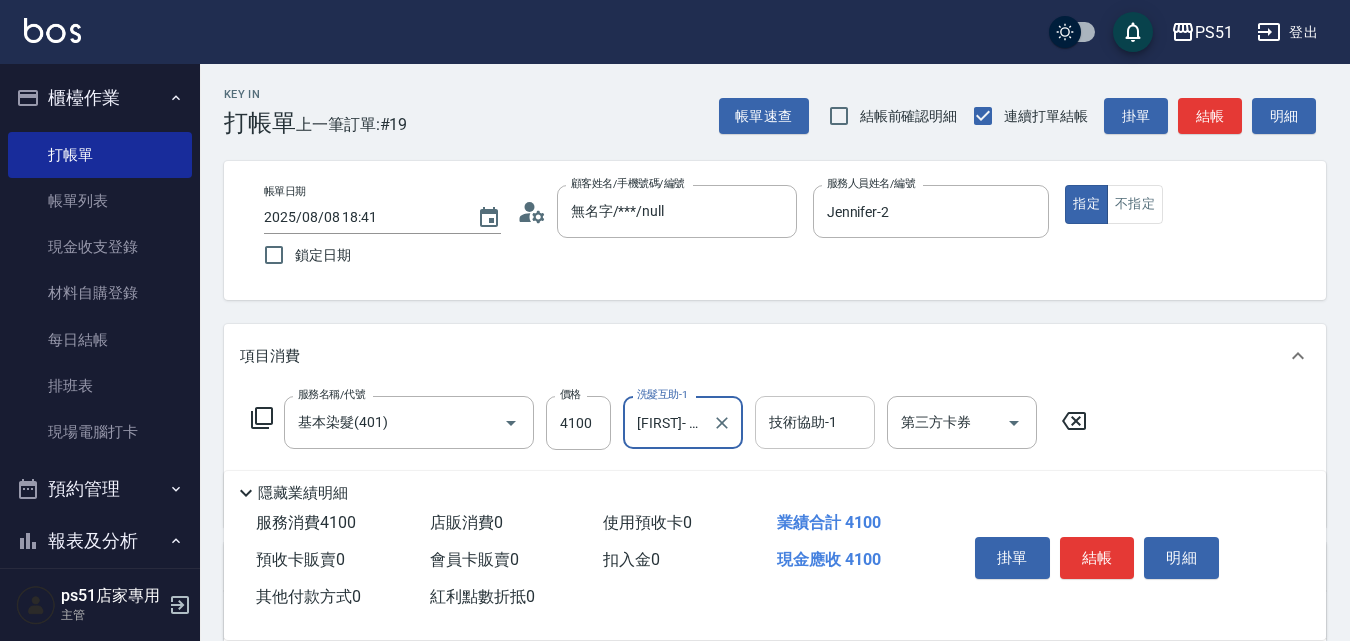 type on "[FIRST]- [NUMBER]" 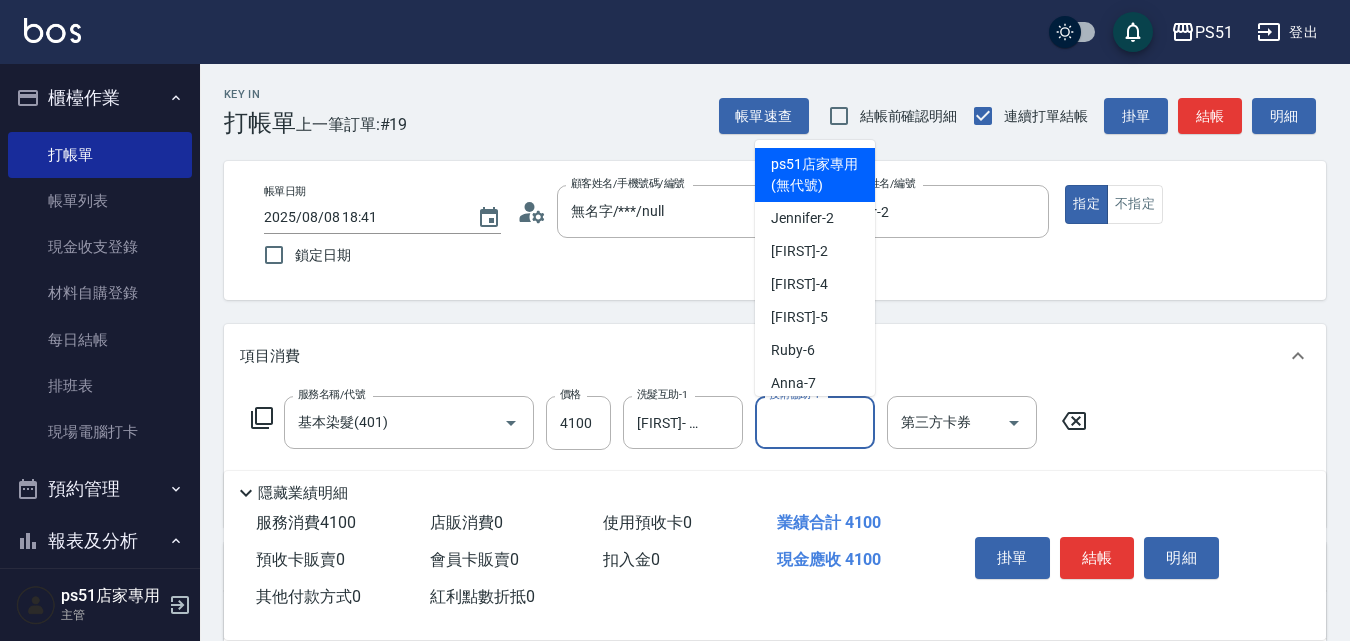 click on "技術協助-1" at bounding box center [815, 422] 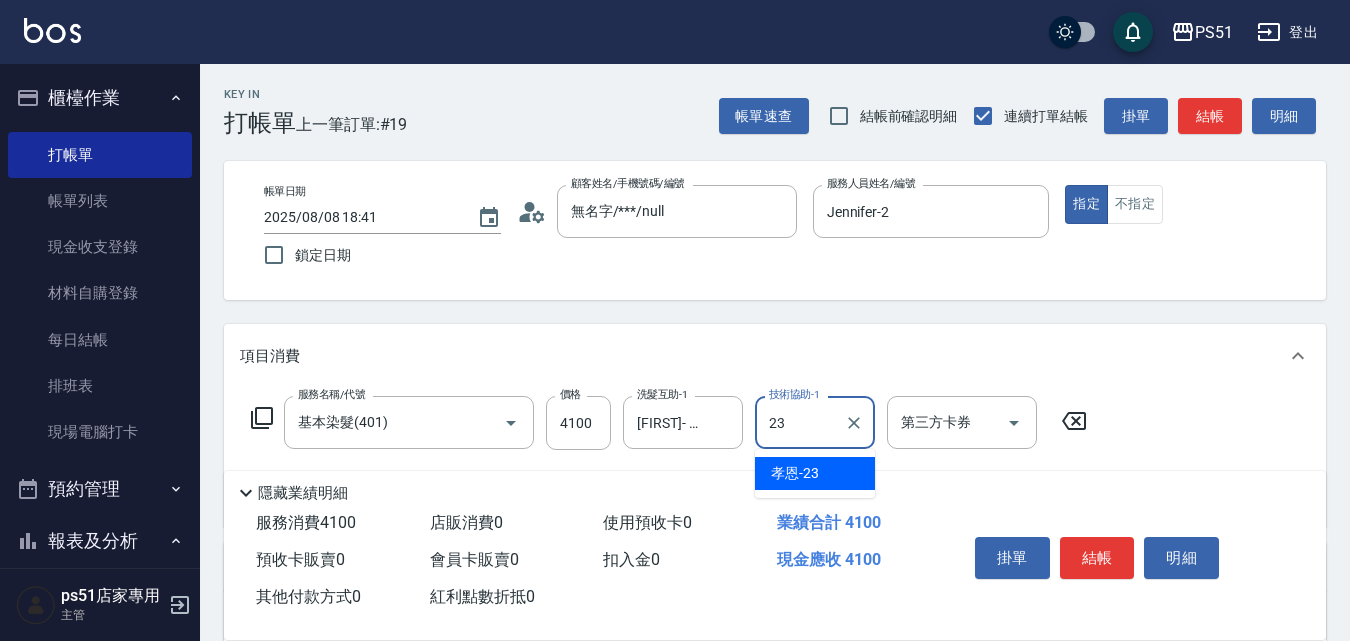 click on "[FIRST] -[NUMBER]" at bounding box center [815, 473] 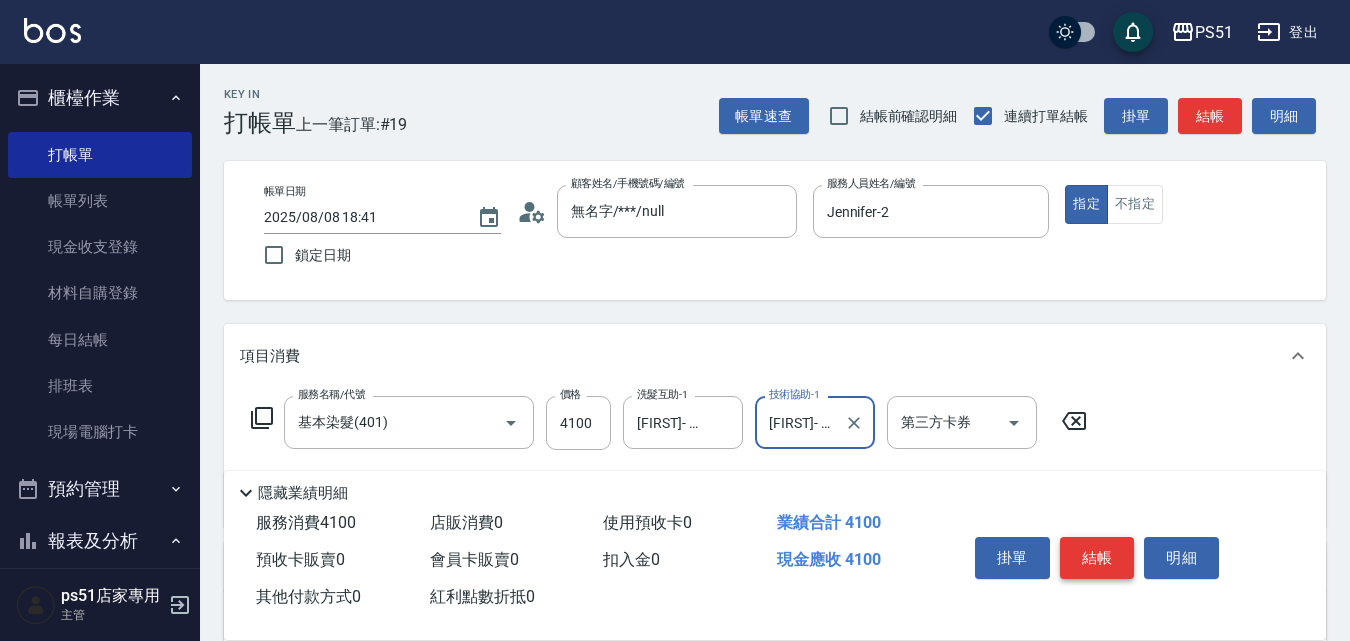 type on "[FIRST]- [NUMBER]" 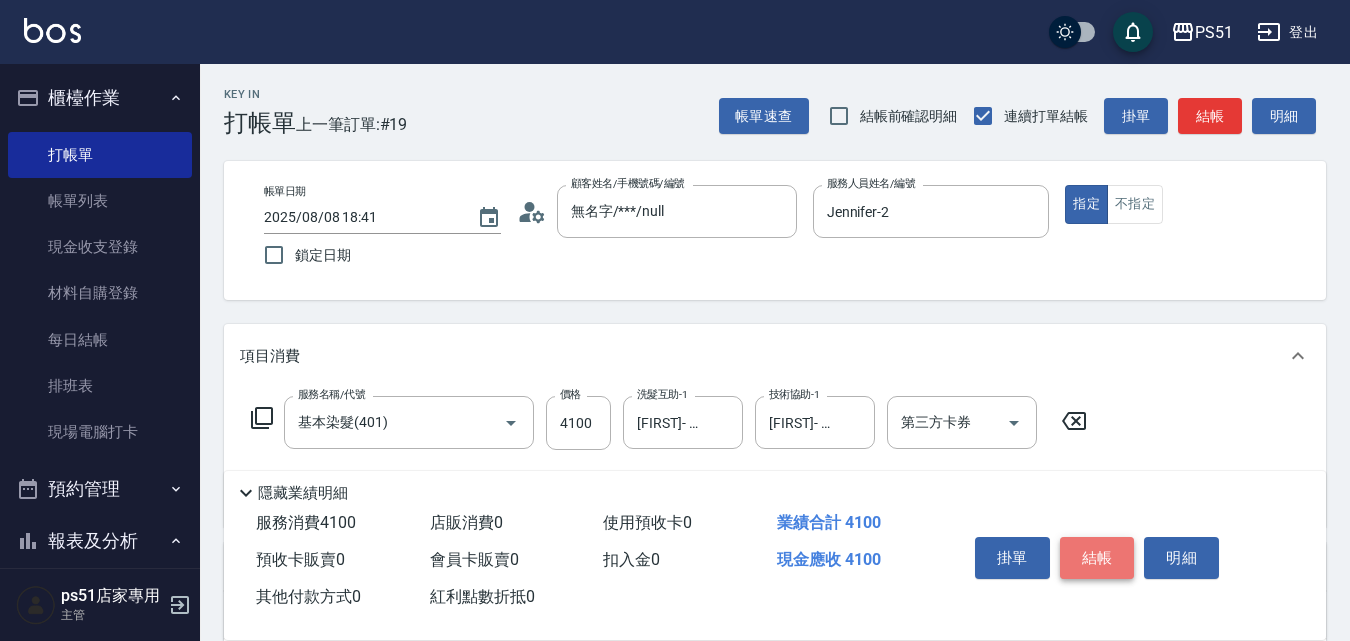 click on "結帳" at bounding box center [1097, 558] 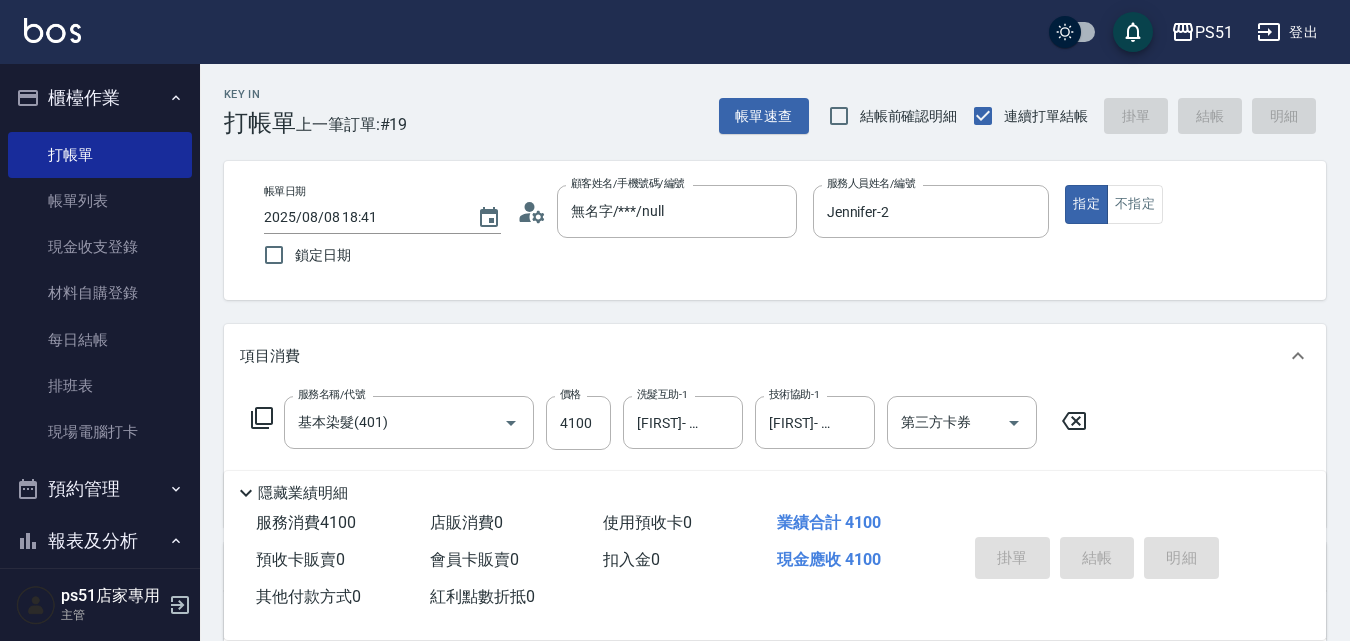 type 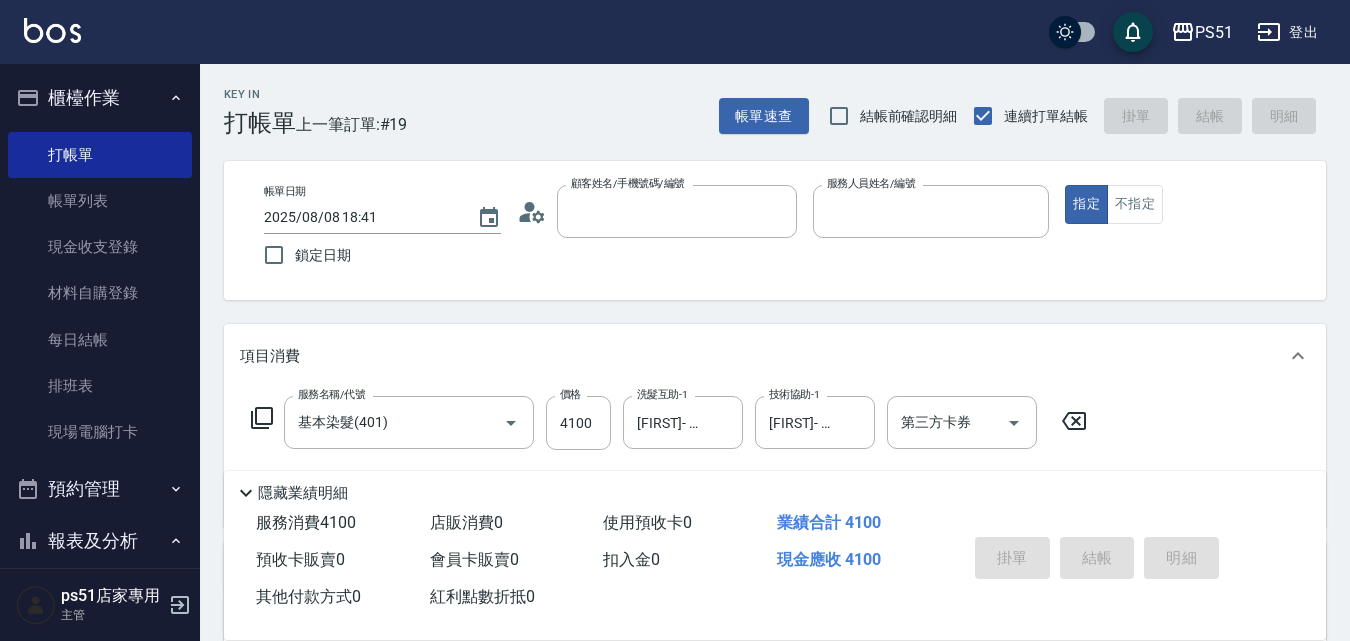 type 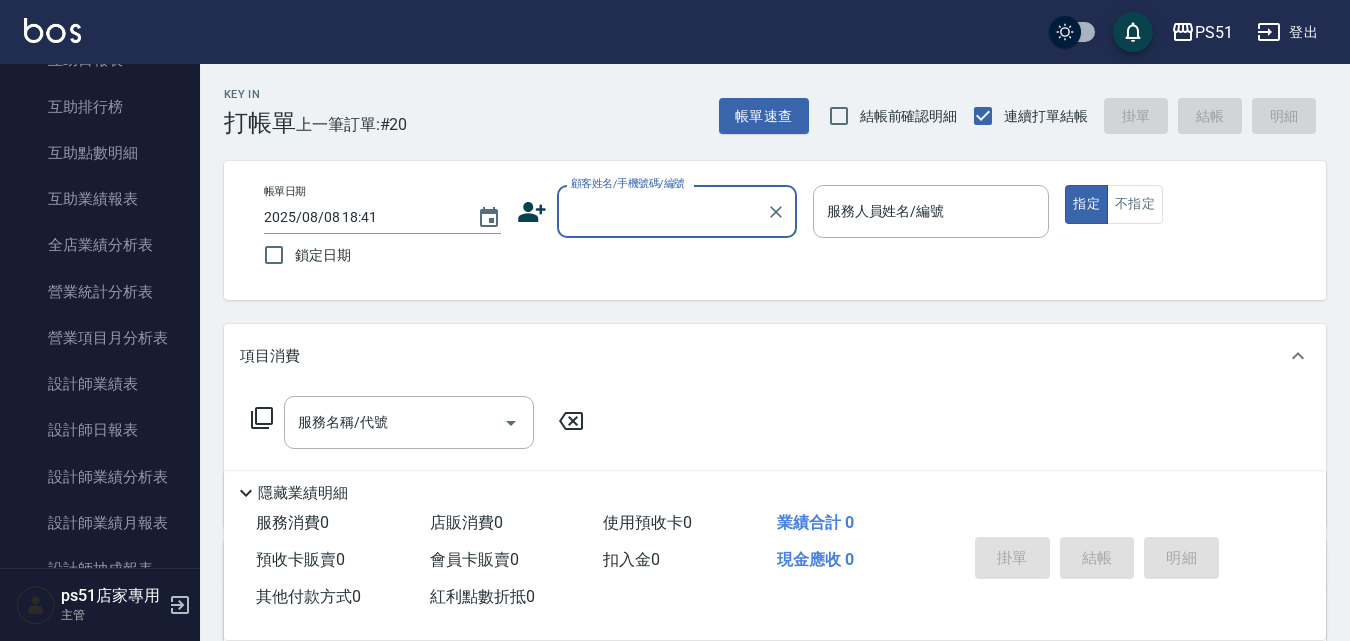 scroll, scrollTop: 748, scrollLeft: 0, axis: vertical 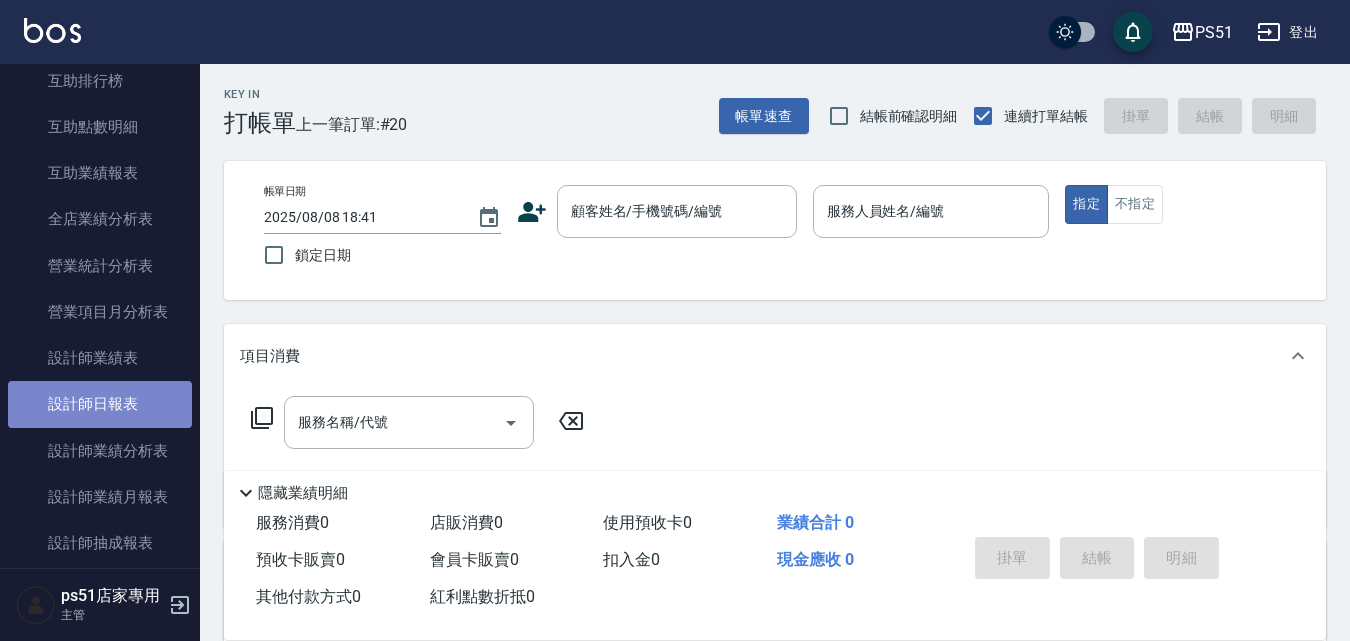 click on "設計師日報表" at bounding box center [100, 404] 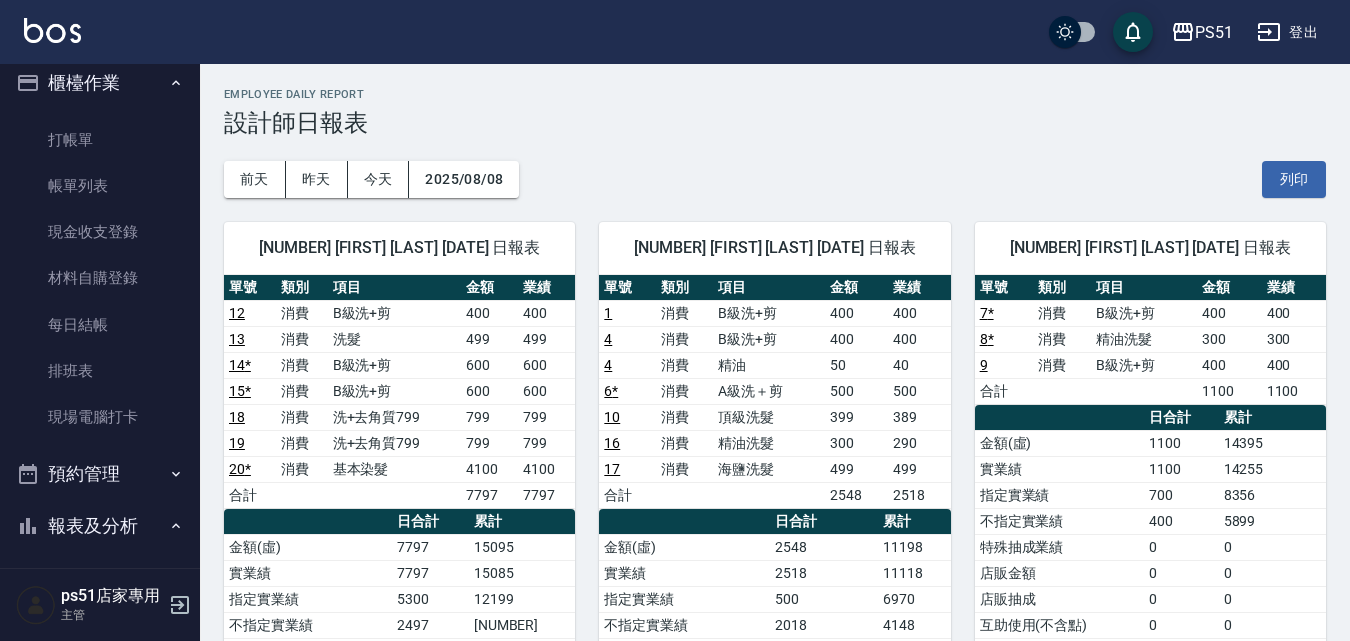 scroll, scrollTop: 0, scrollLeft: 0, axis: both 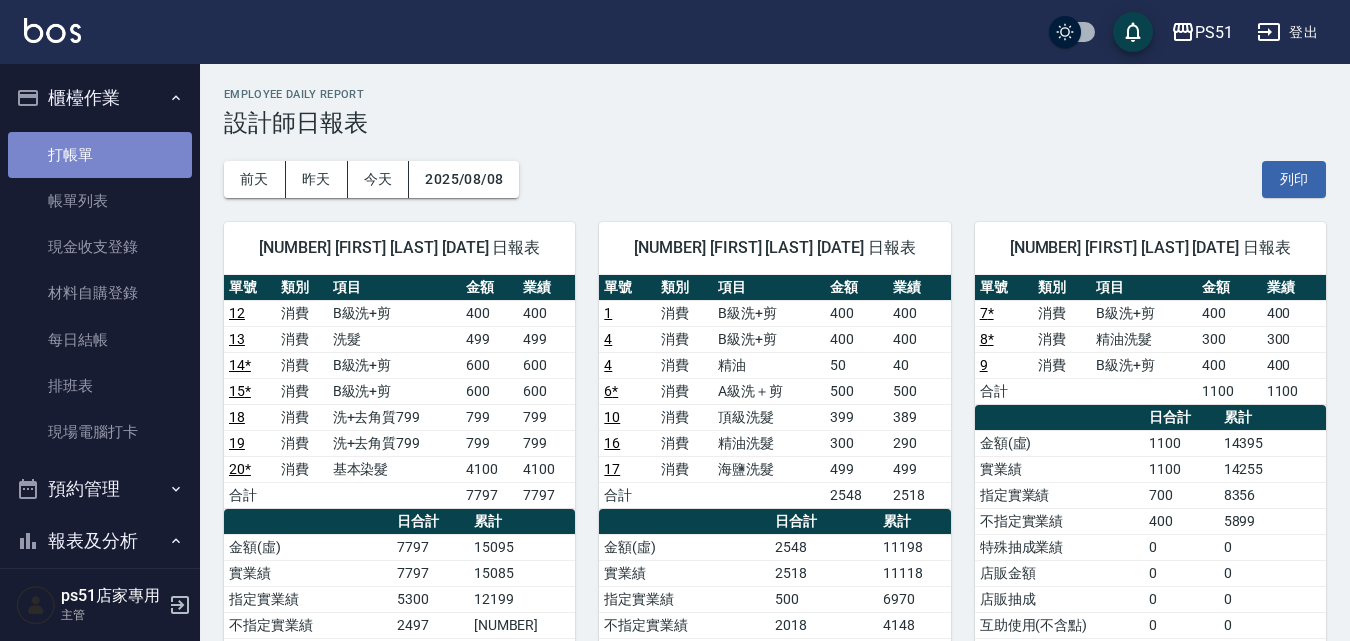 click on "打帳單" at bounding box center [100, 155] 